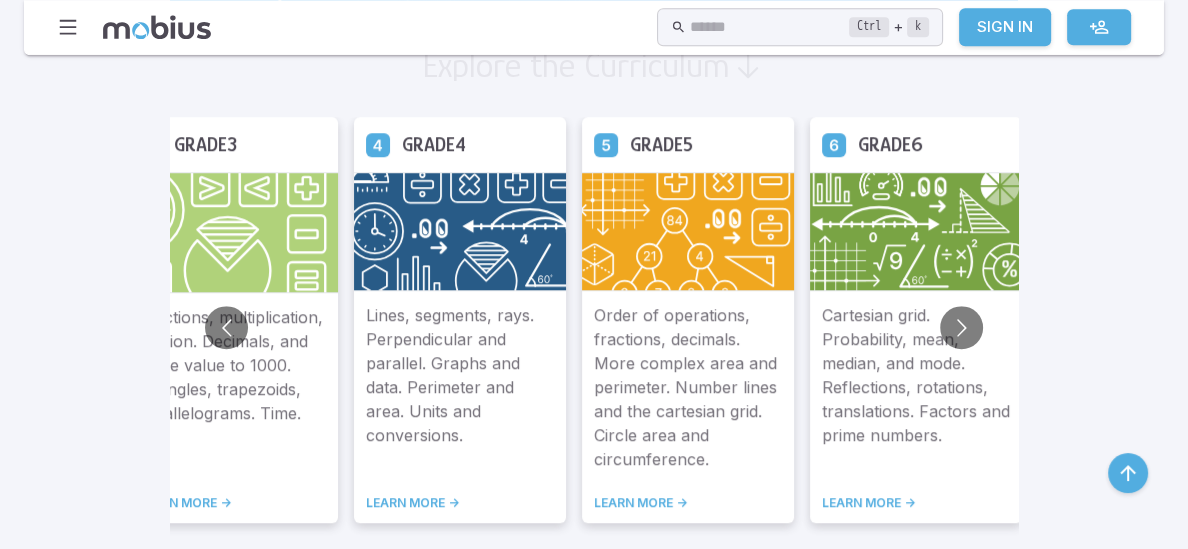 scroll, scrollTop: 1178, scrollLeft: 0, axis: vertical 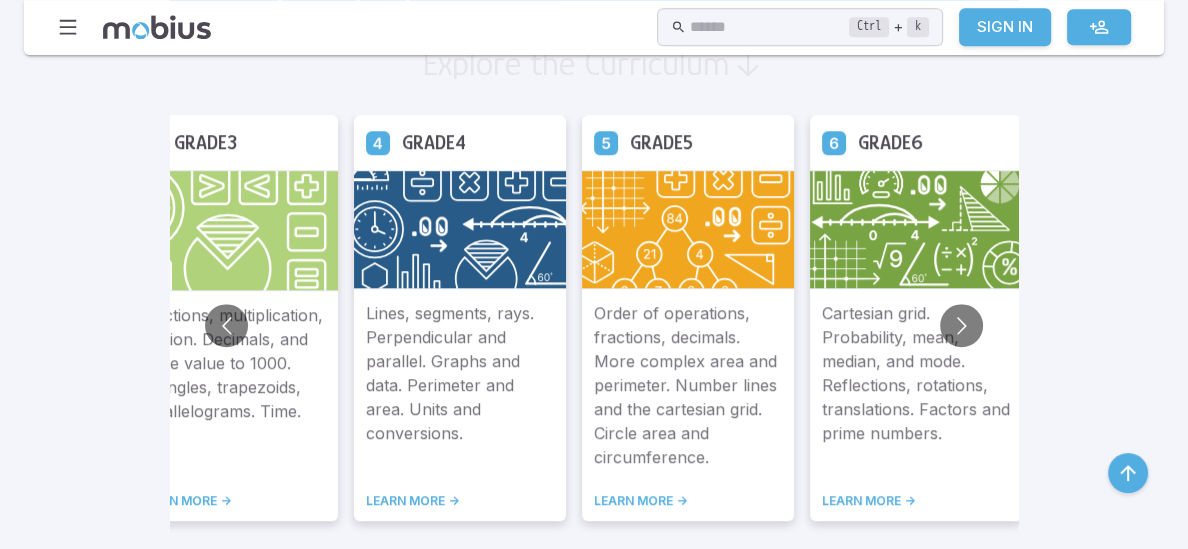 click on "LEARN MORE ->" at bounding box center (460, 501) 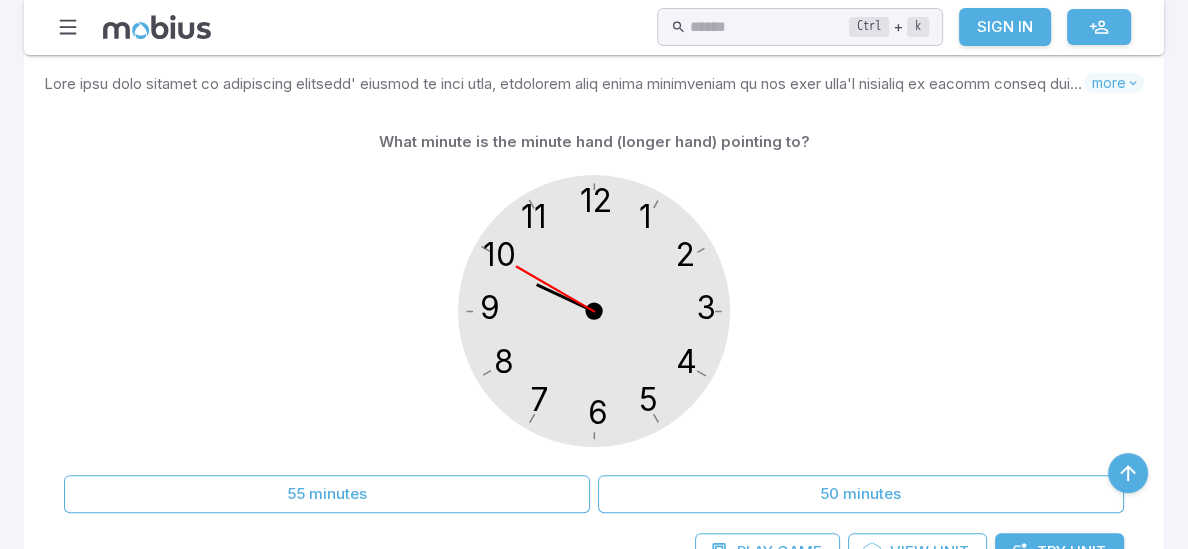 scroll, scrollTop: 560, scrollLeft: 0, axis: vertical 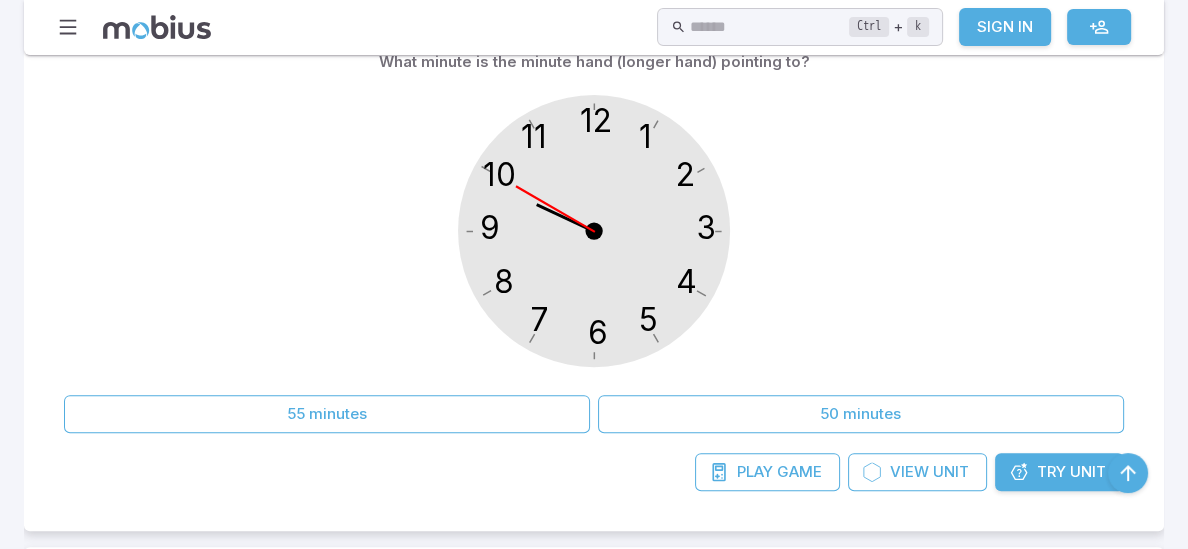 click on "50 minutes" at bounding box center (861, 414) 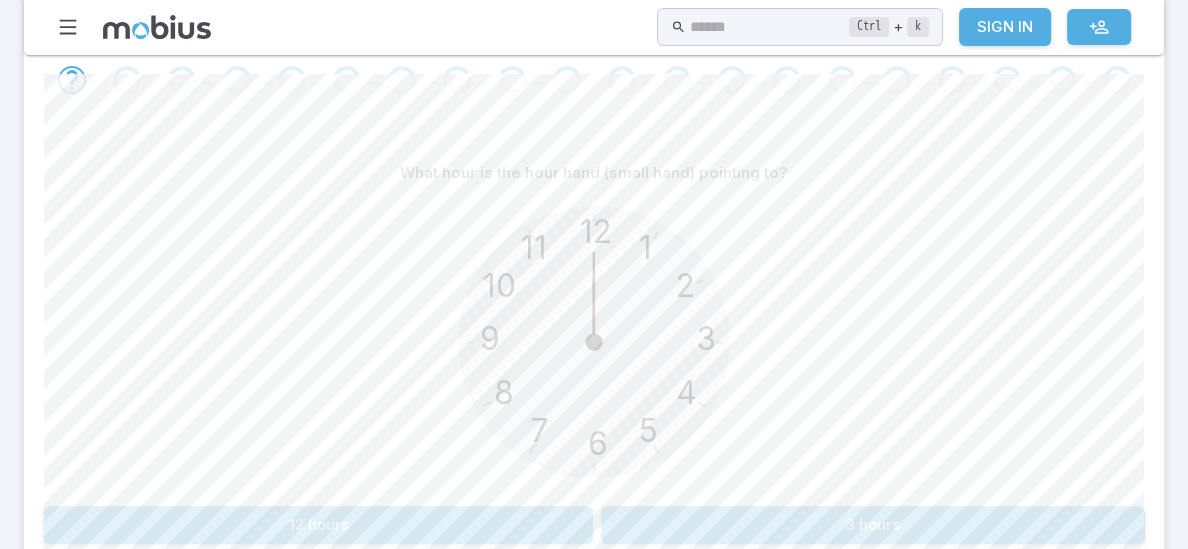scroll, scrollTop: 440, scrollLeft: 0, axis: vertical 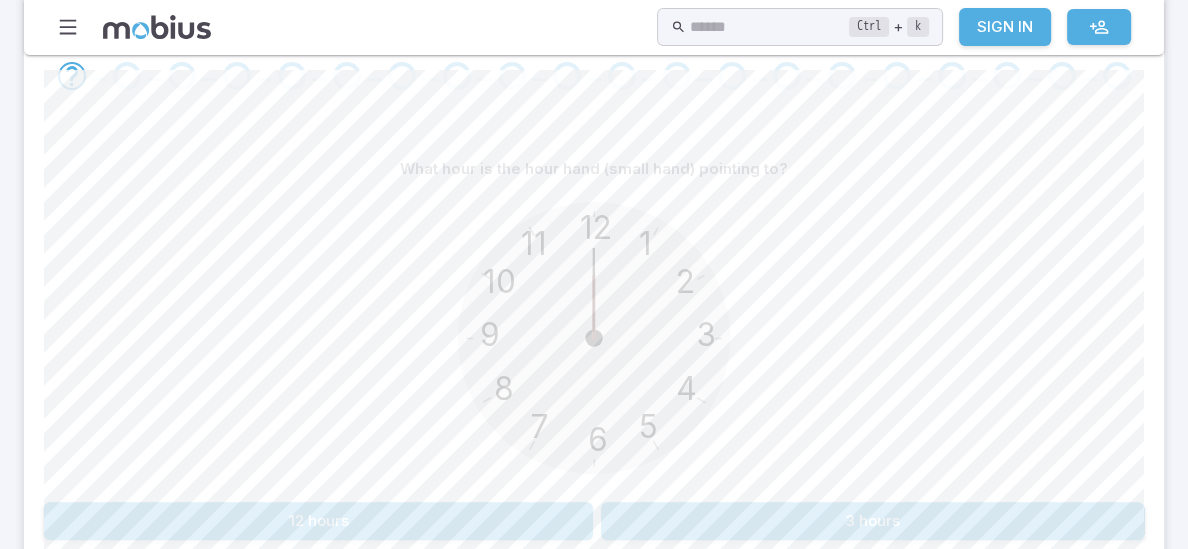 click on "12 hours" at bounding box center [318, 521] 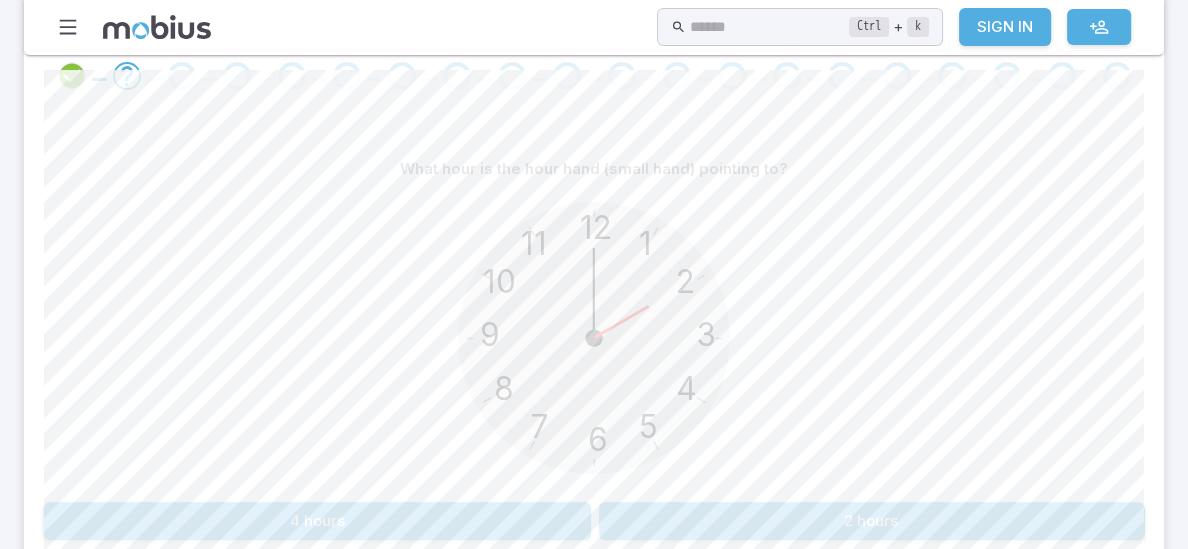 scroll, scrollTop: 480, scrollLeft: 0, axis: vertical 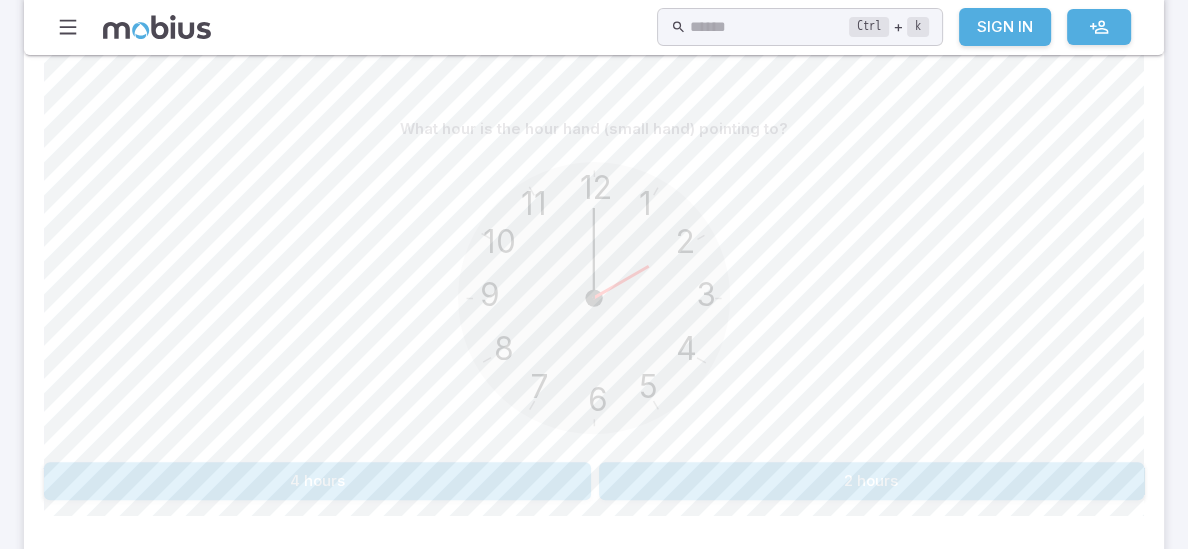 click on "2 hours" at bounding box center (872, 481) 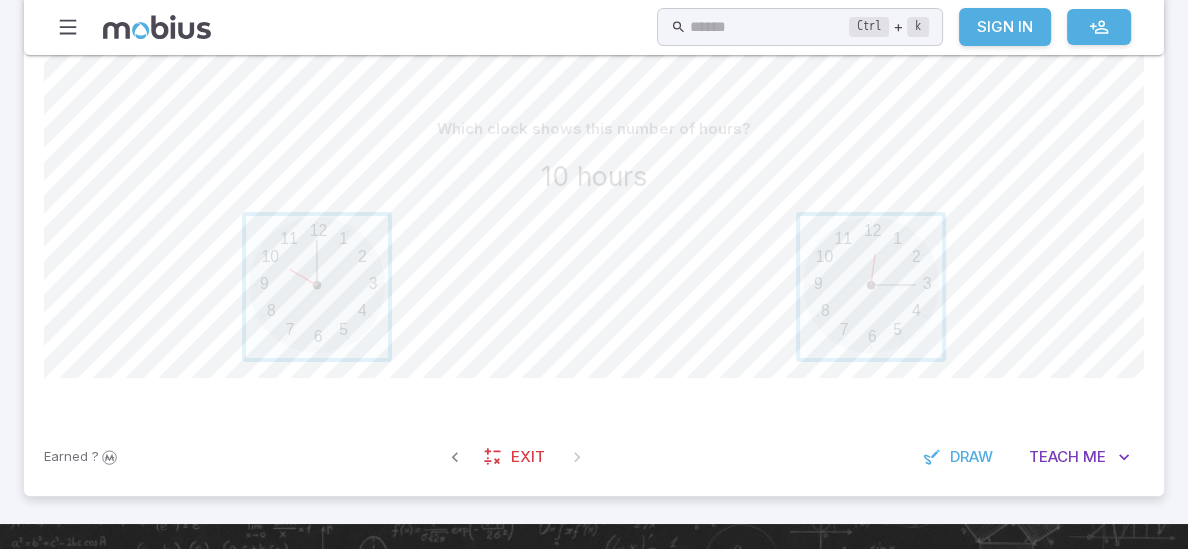 scroll, scrollTop: 520, scrollLeft: 0, axis: vertical 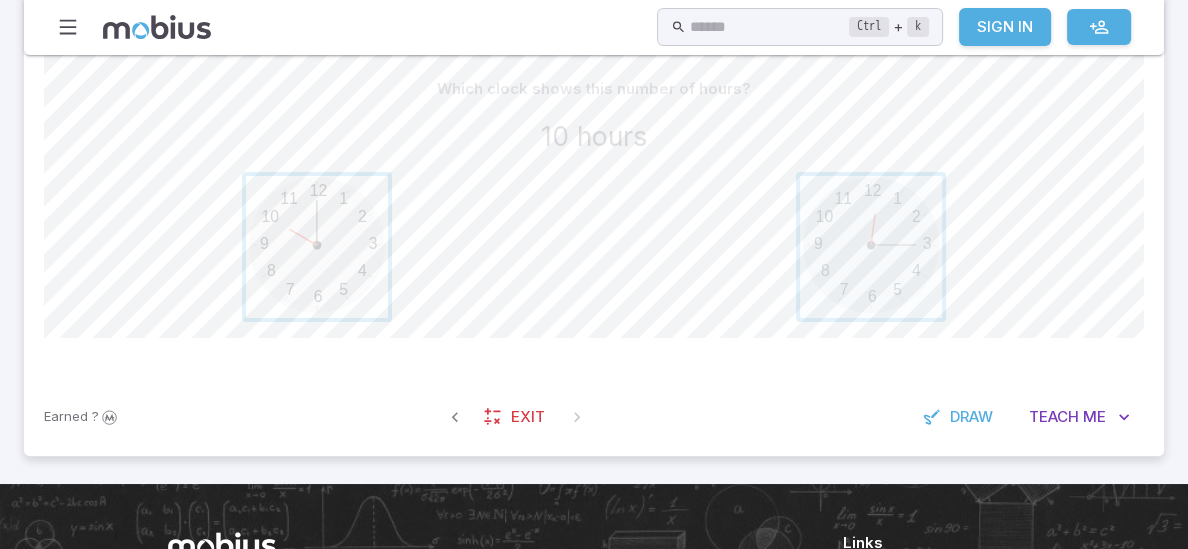 click at bounding box center [317, 247] 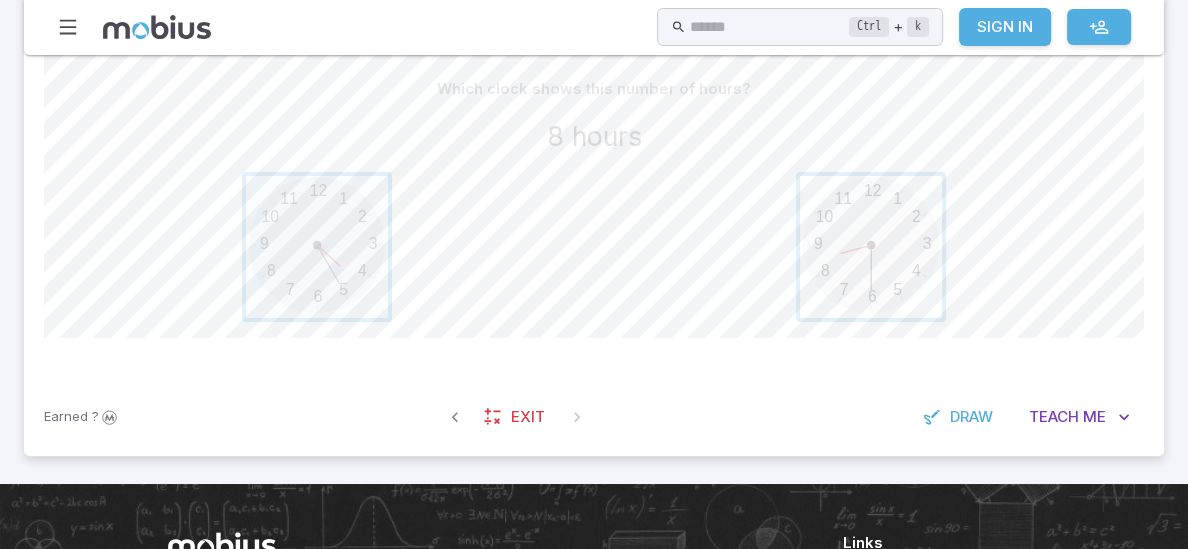 click at bounding box center (871, 247) 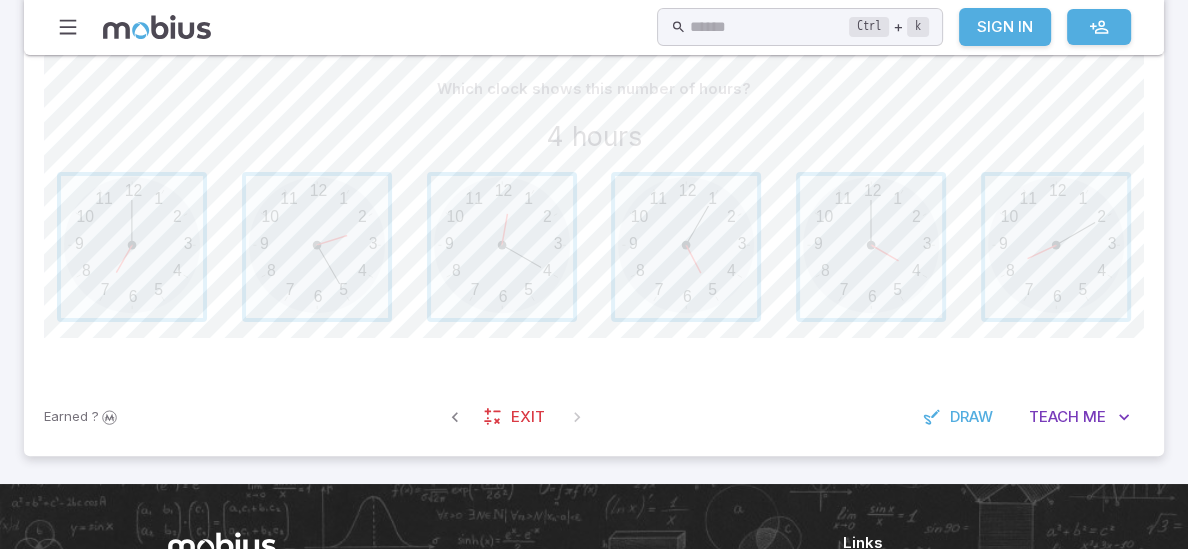 click at bounding box center (871, 247) 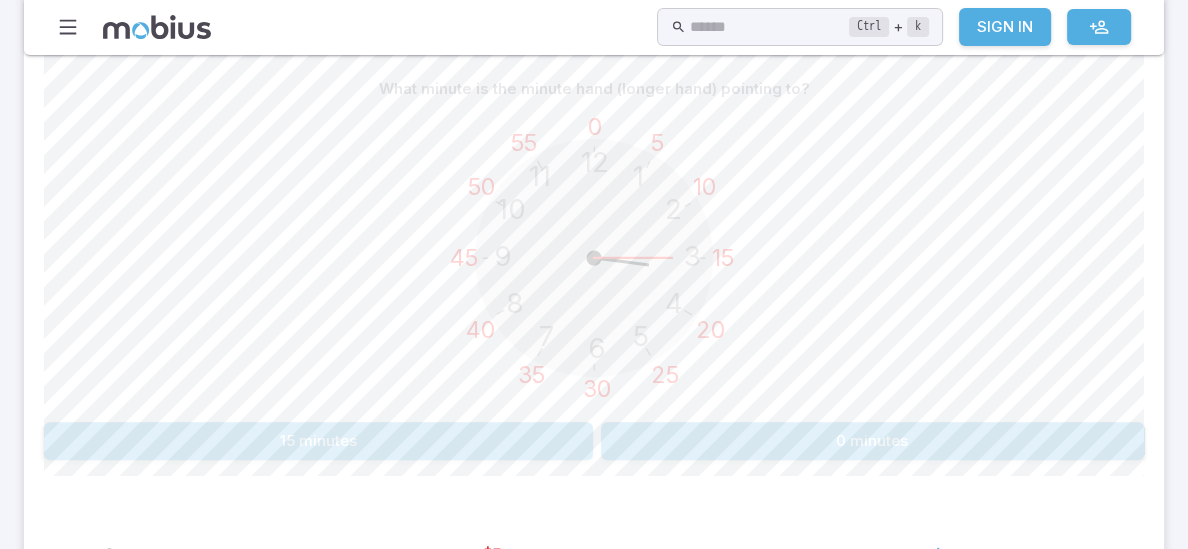 click on "15 minutes" at bounding box center (318, 441) 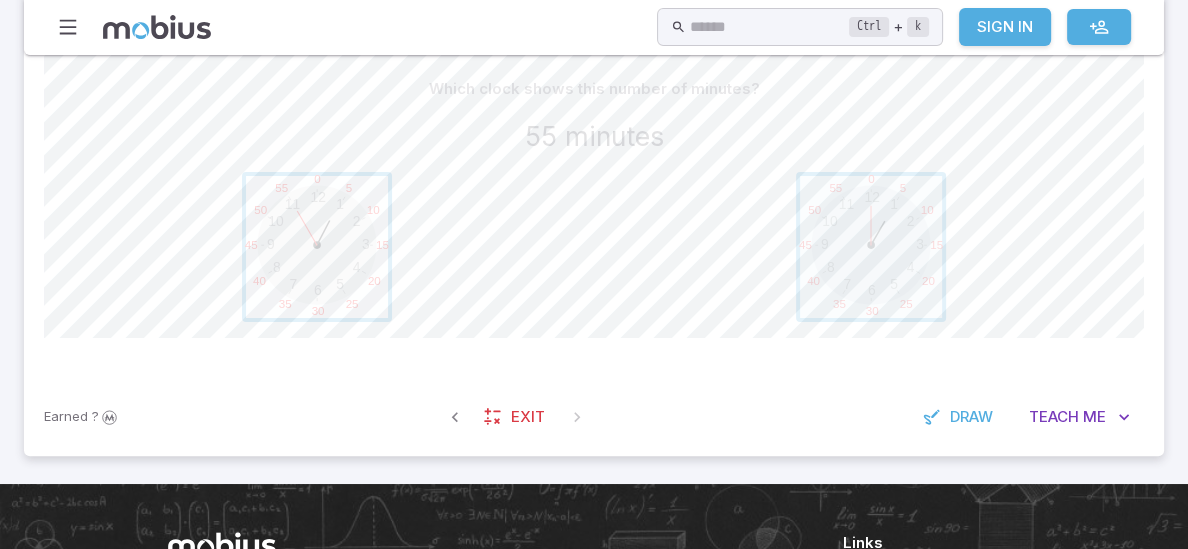 click at bounding box center (317, 247) 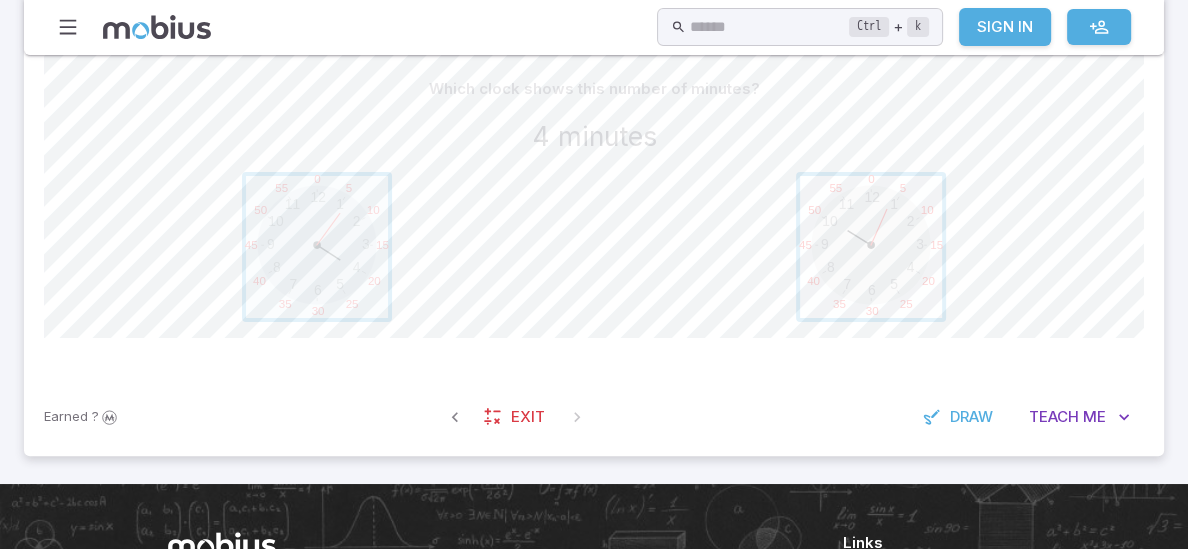 click at bounding box center [871, 247] 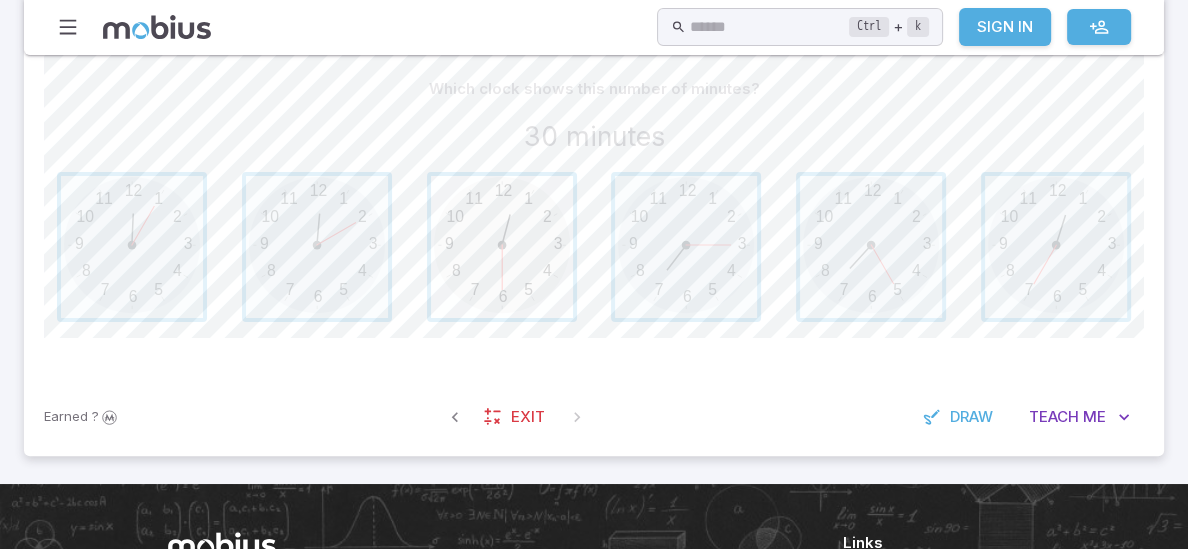 click at bounding box center [502, 247] 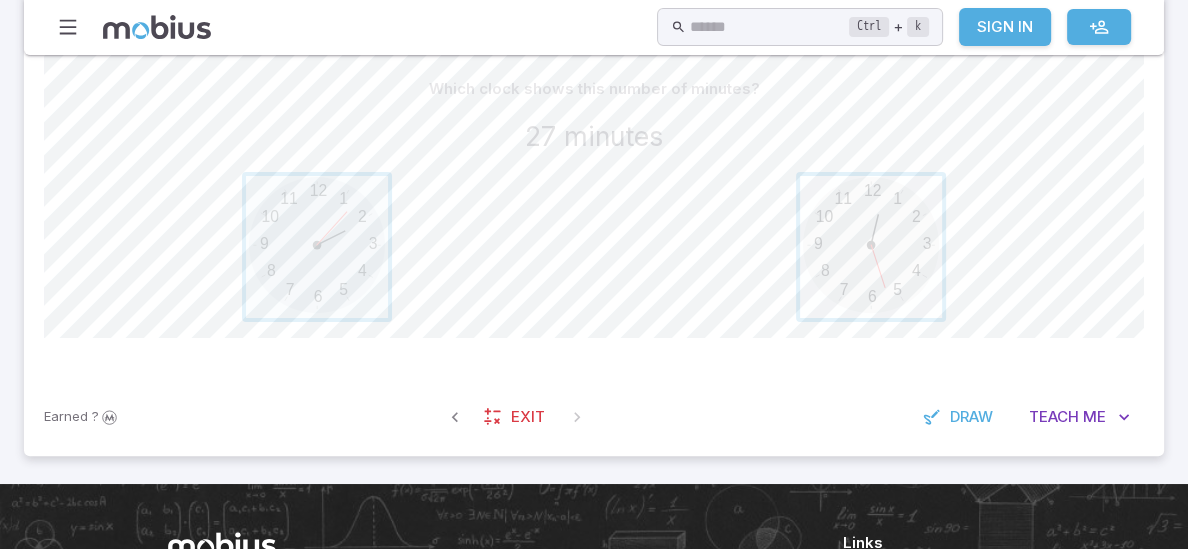 click at bounding box center (871, 247) 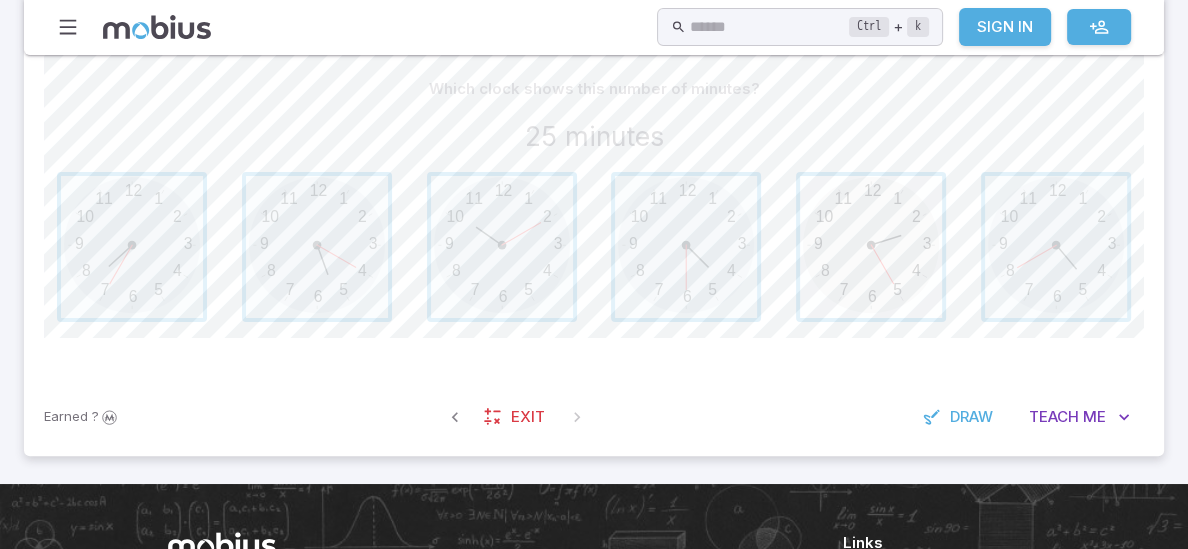 click at bounding box center (871, 247) 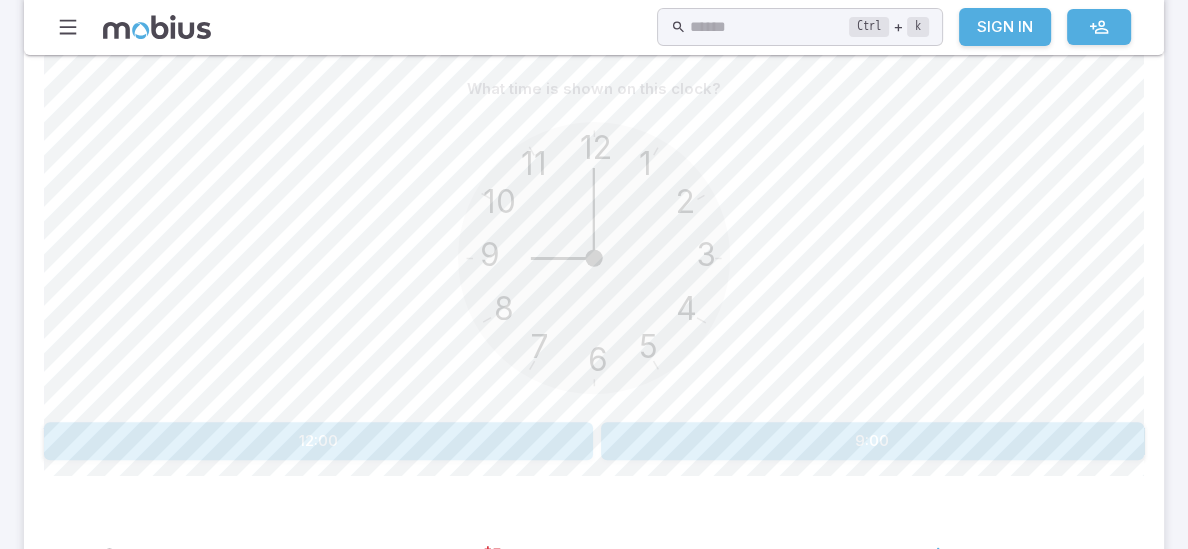 click on "9:00" at bounding box center [873, 441] 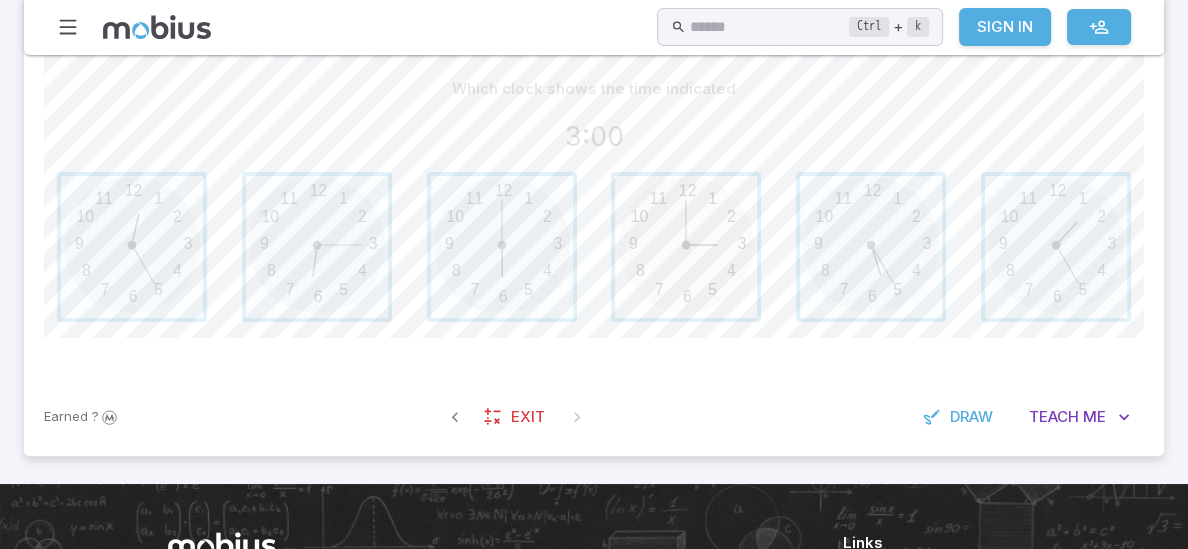click at bounding box center (686, 247) 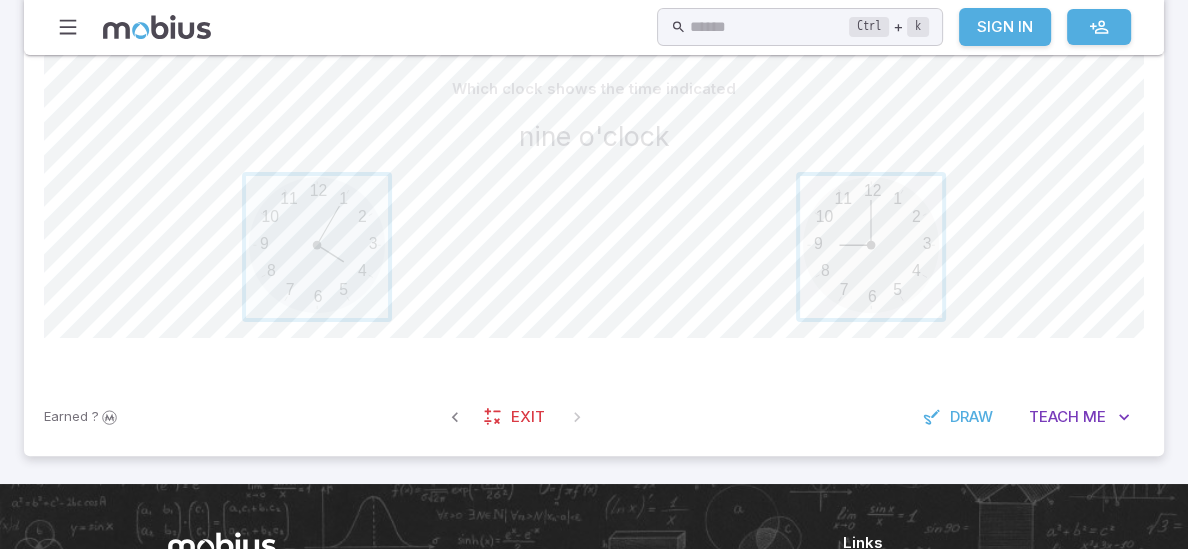 click at bounding box center [871, 247] 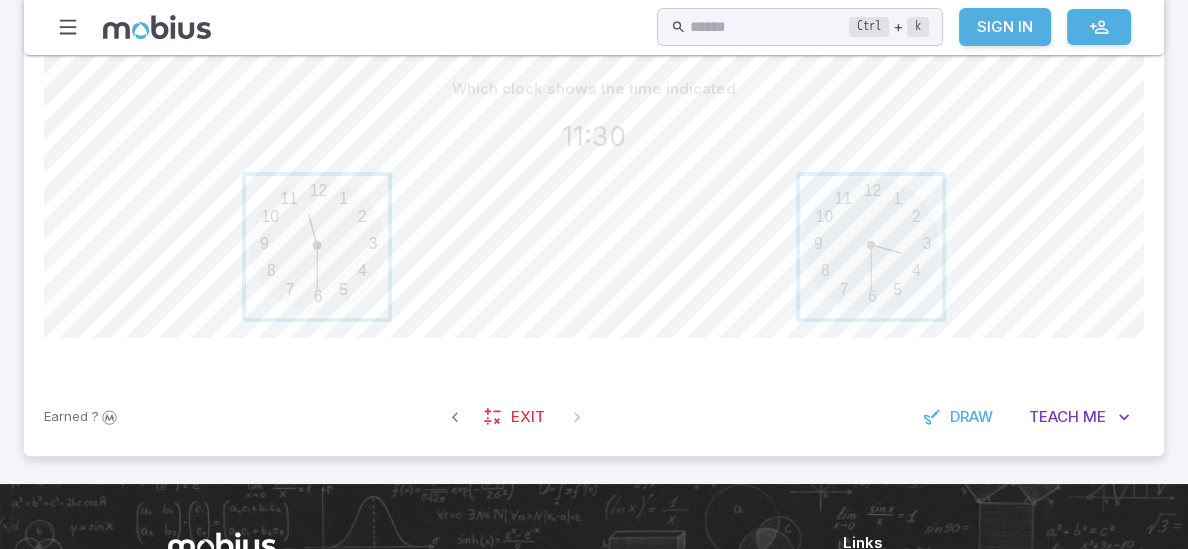 click at bounding box center [317, 247] 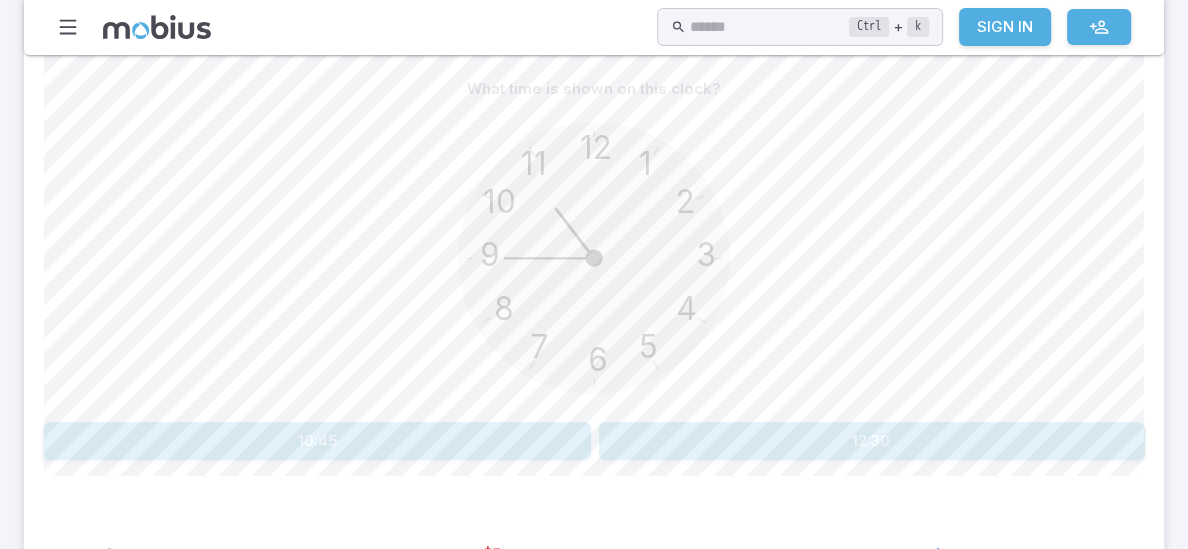 click on "10:45" at bounding box center (317, 441) 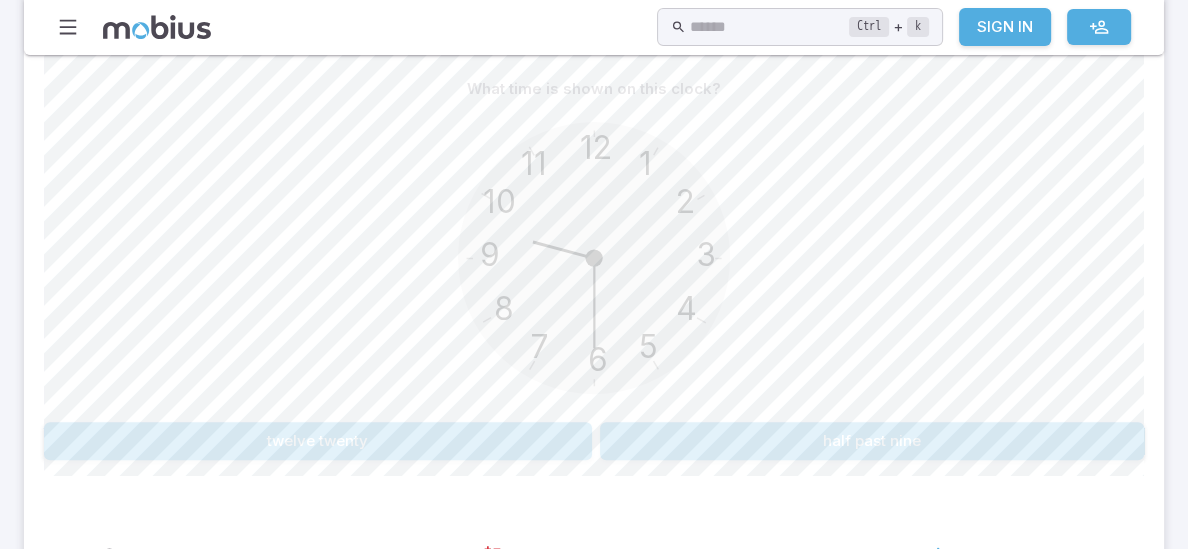 click on "What time is shown on this clock?     12 6 3 9 1 2 11 10 5 4 7 8
twelve twenty half past nine Canvas actions 100 % Exit zen mode" at bounding box center [594, 273] 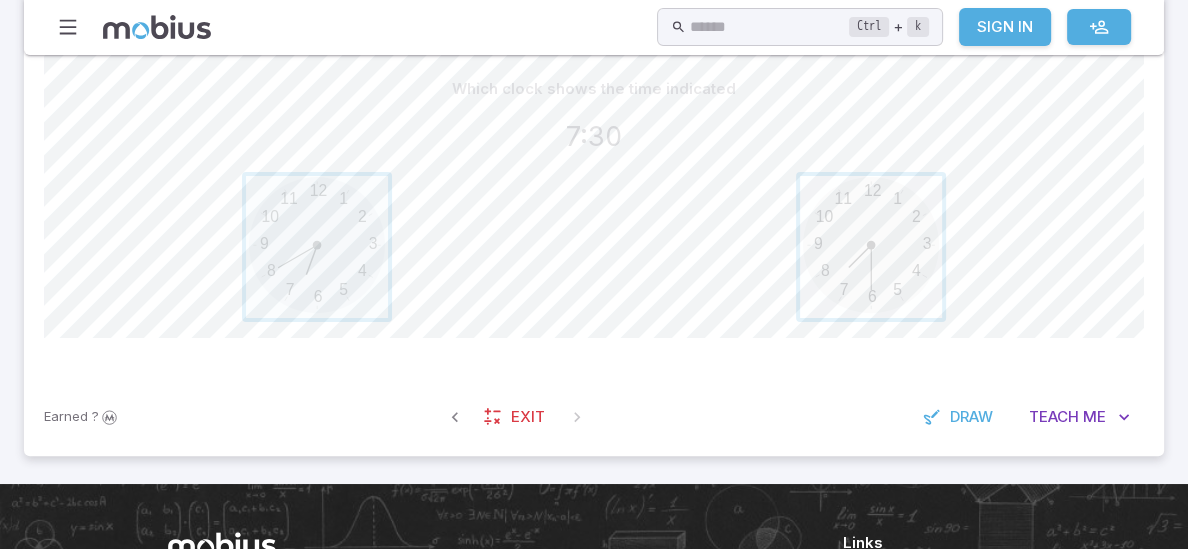 click at bounding box center [871, 247] 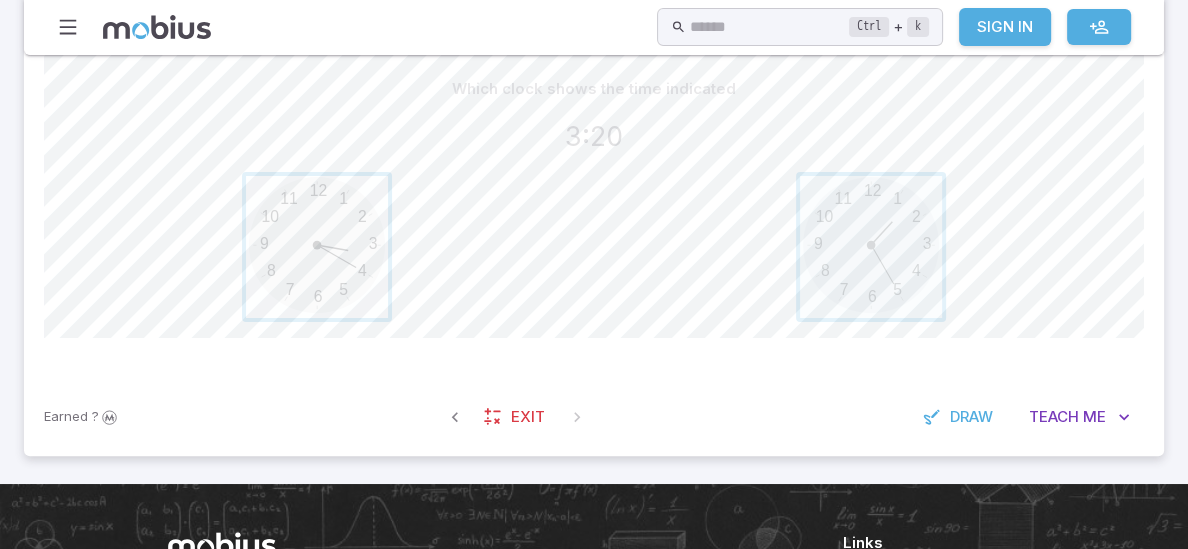 click at bounding box center [317, 247] 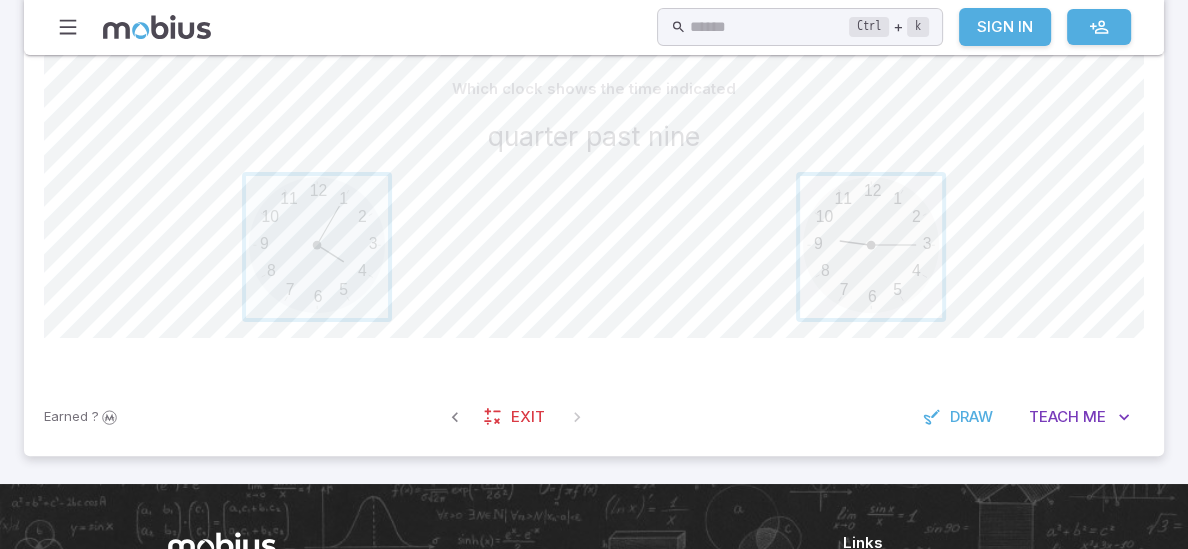 click at bounding box center (871, 247) 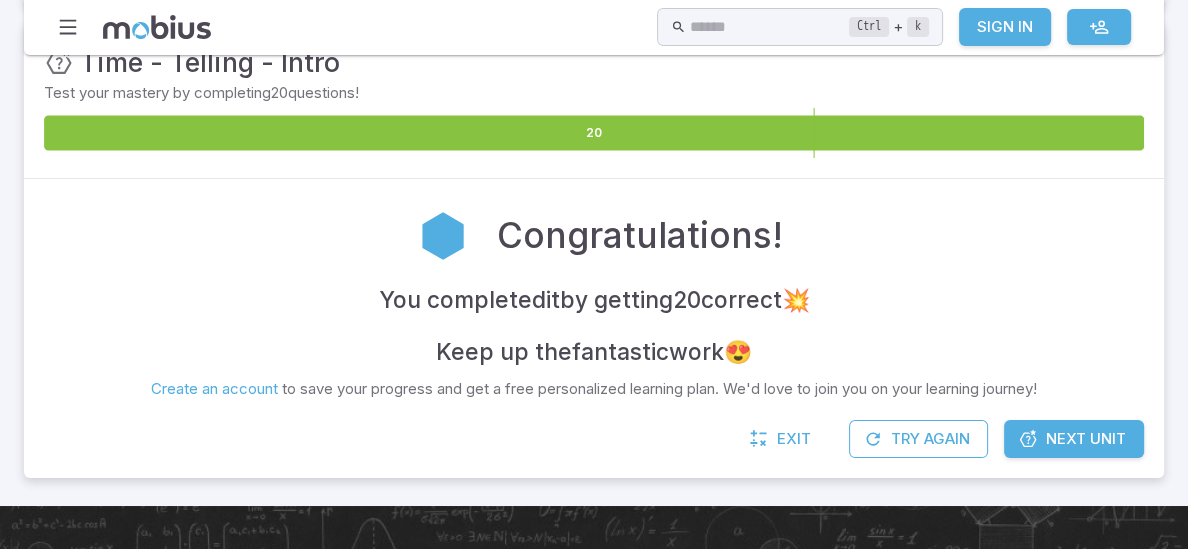 scroll, scrollTop: 280, scrollLeft: 0, axis: vertical 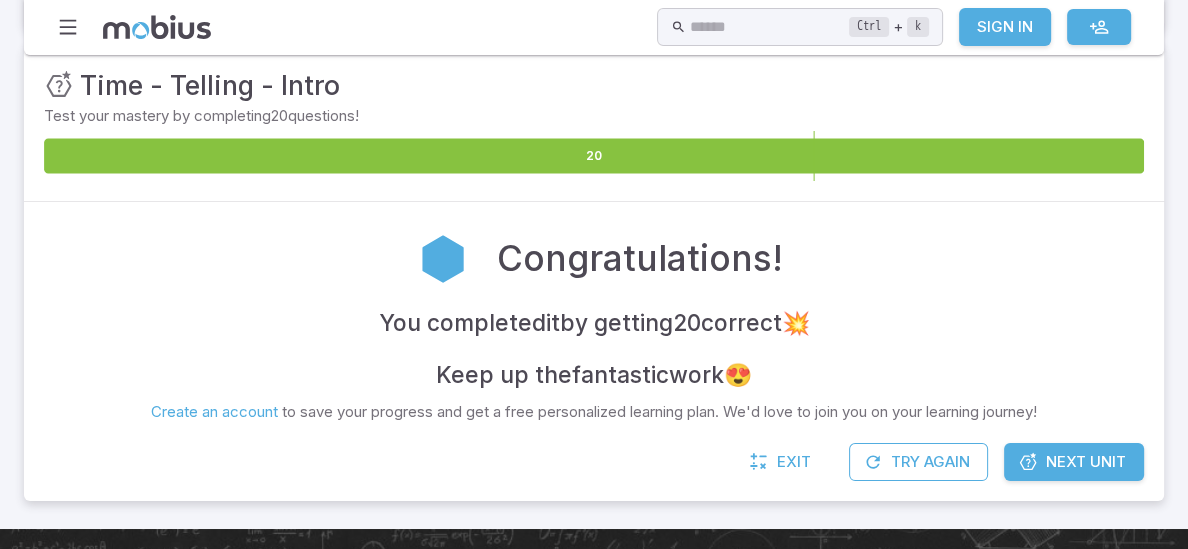 click on "Next Unit" at bounding box center [1086, 462] 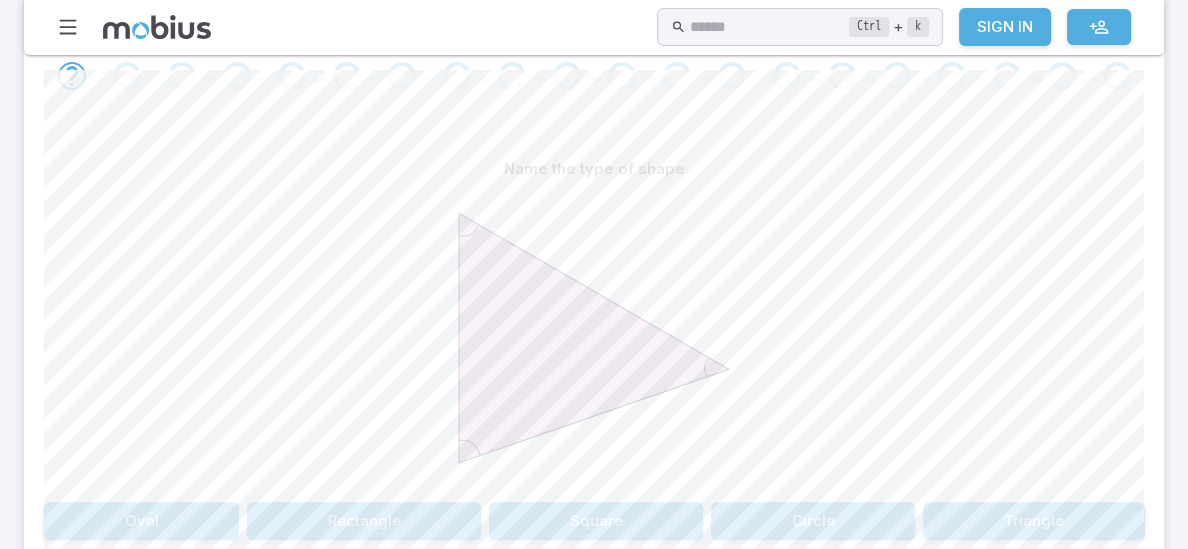 scroll, scrollTop: 600, scrollLeft: 0, axis: vertical 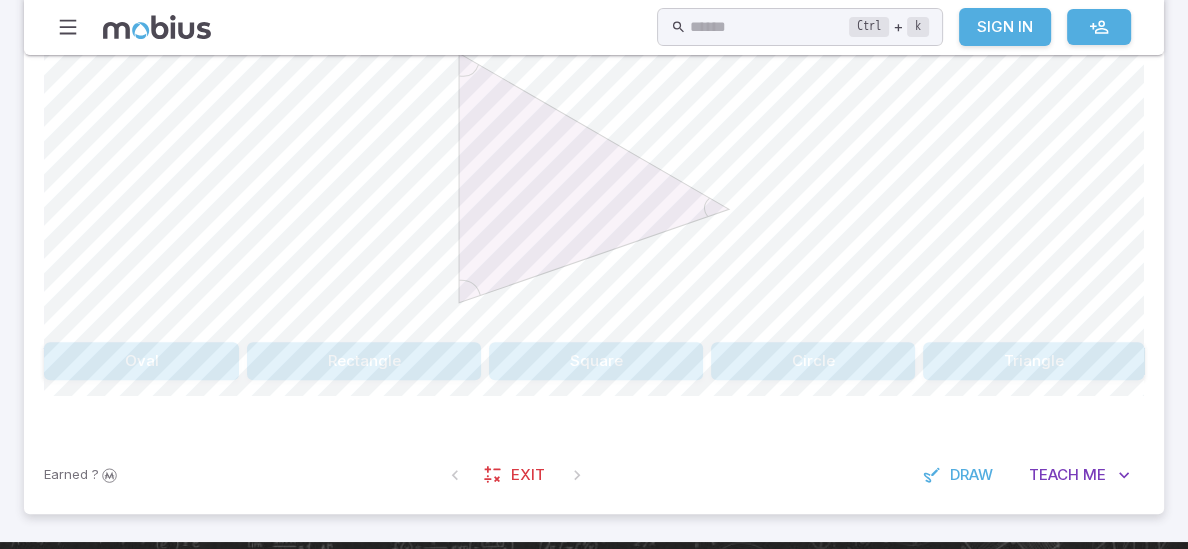 click on "Triangle" at bounding box center (1033, 361) 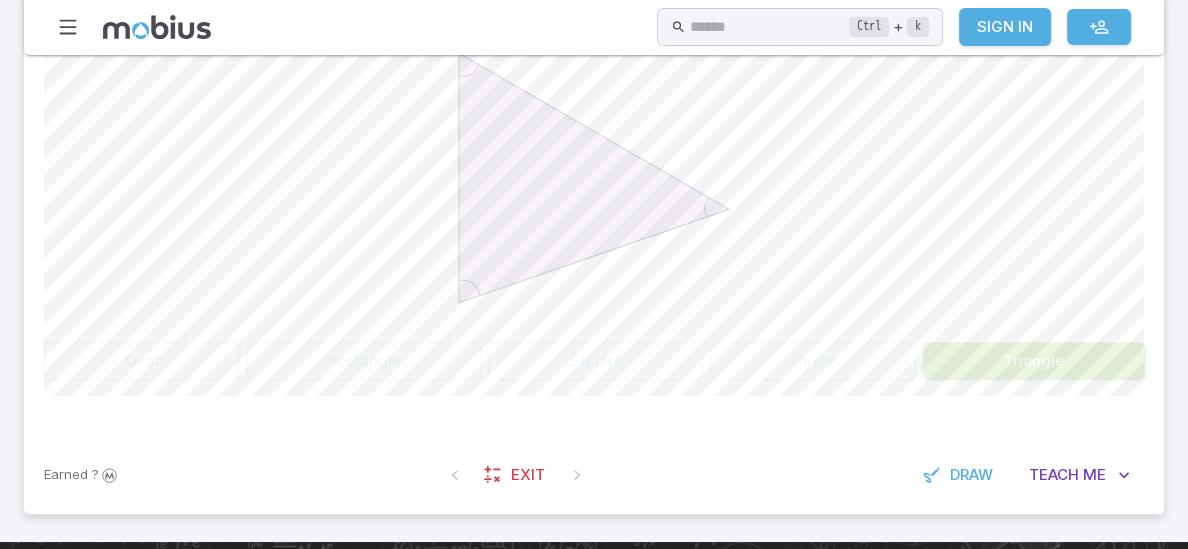 click on "Triangle" at bounding box center [1033, 361] 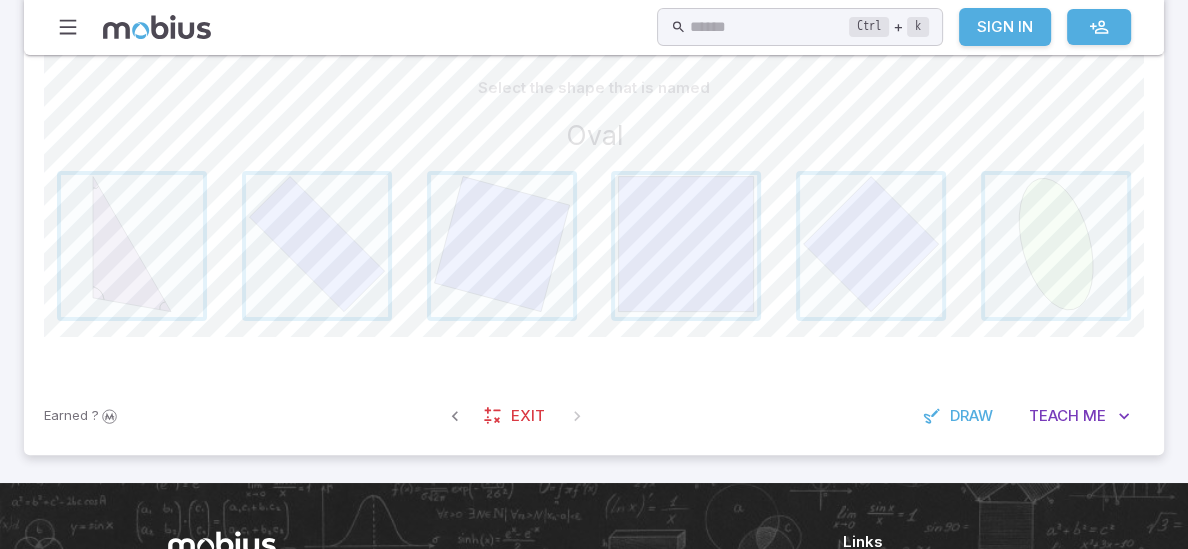 scroll, scrollTop: 520, scrollLeft: 0, axis: vertical 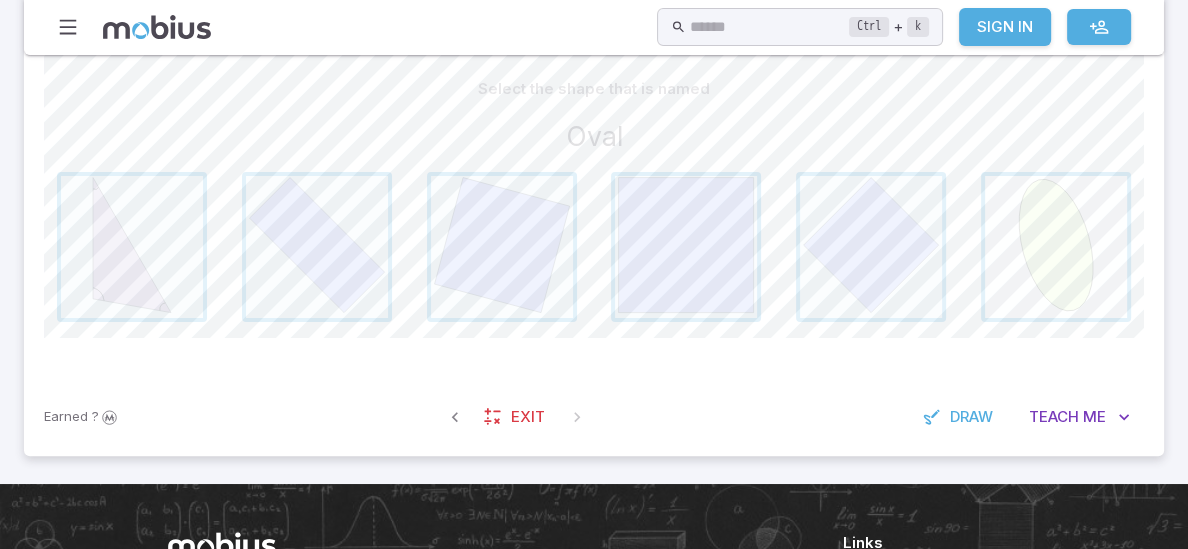 click at bounding box center (1056, 247) 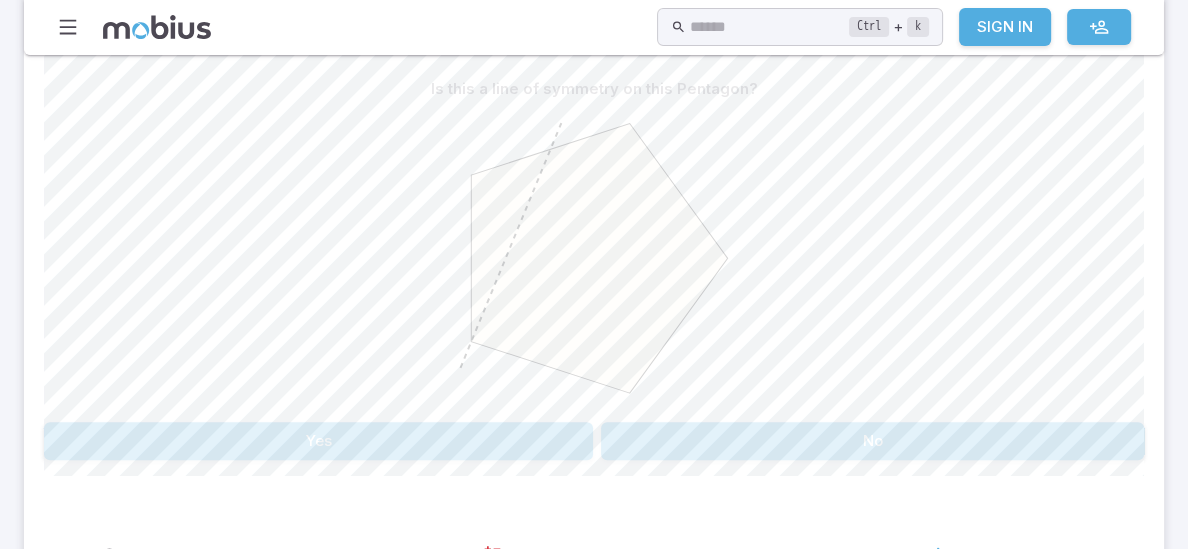 click on "No" at bounding box center (872, 441) 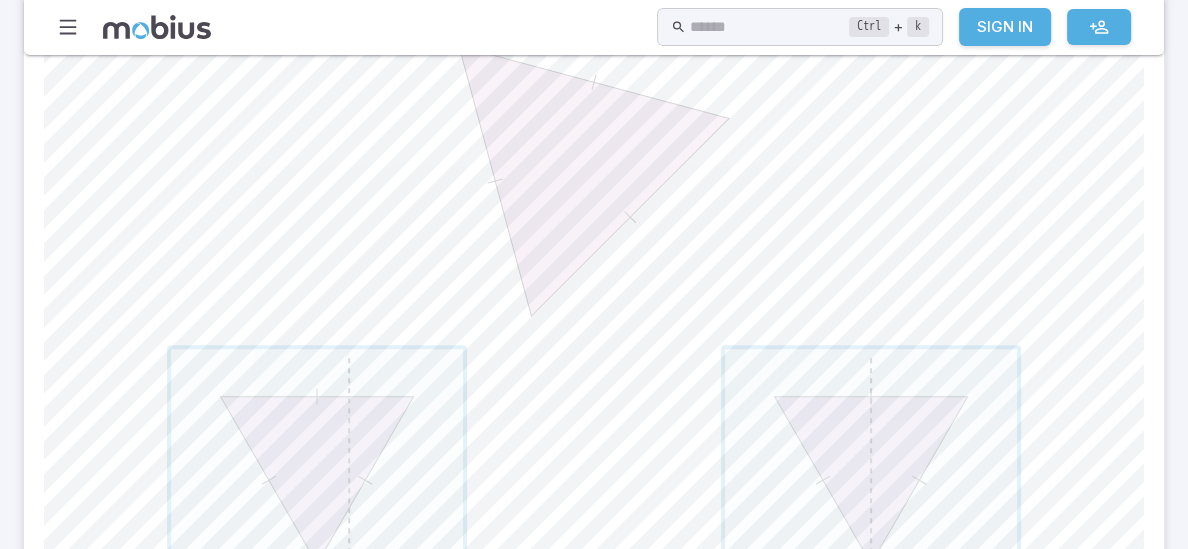 scroll, scrollTop: 600, scrollLeft: 0, axis: vertical 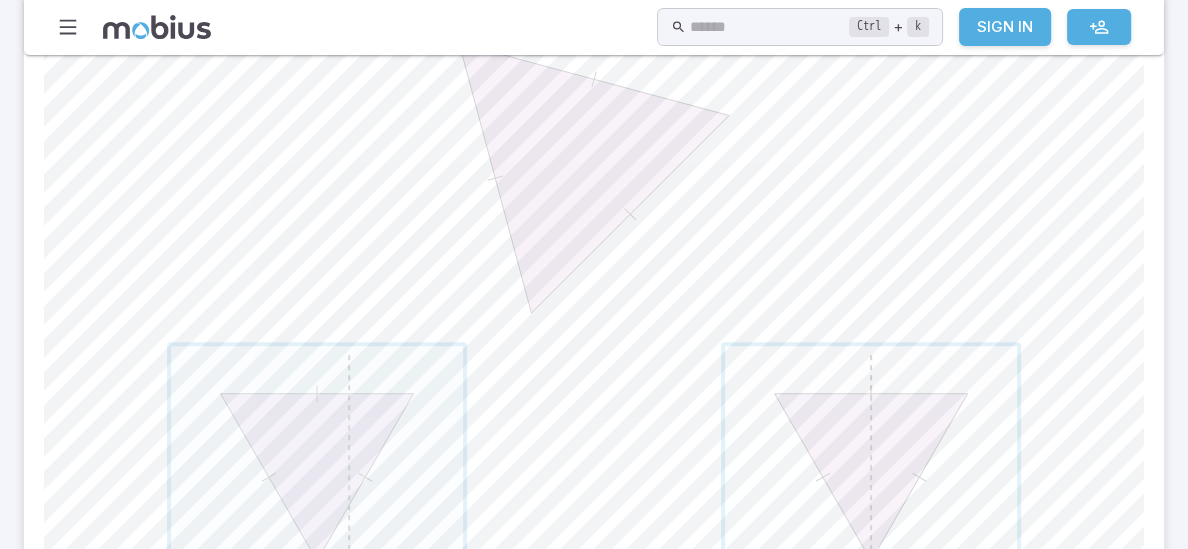 click at bounding box center (871, 492) 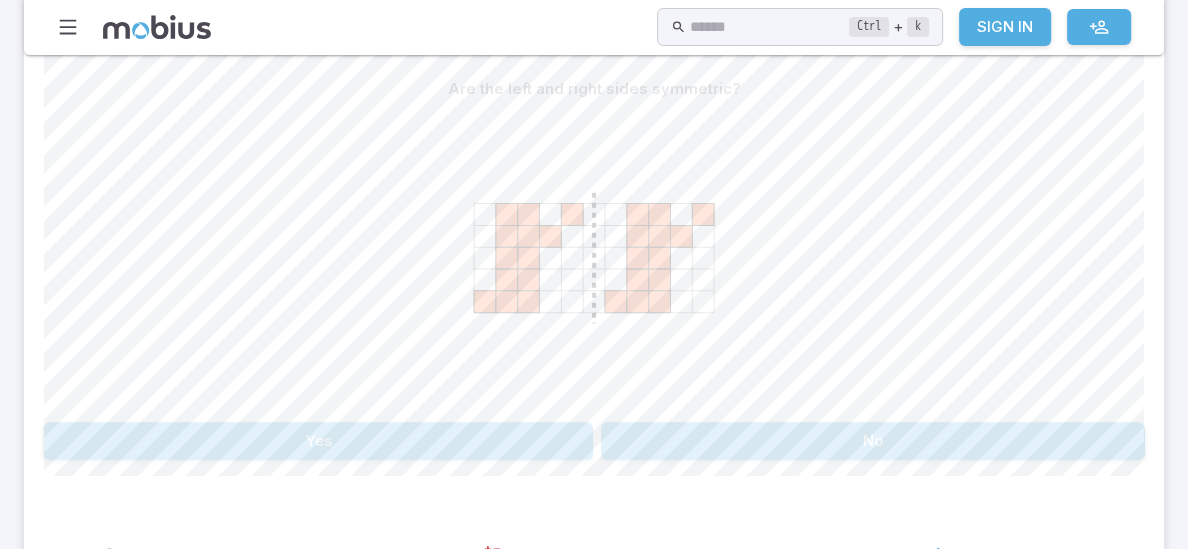 scroll, scrollTop: 480, scrollLeft: 0, axis: vertical 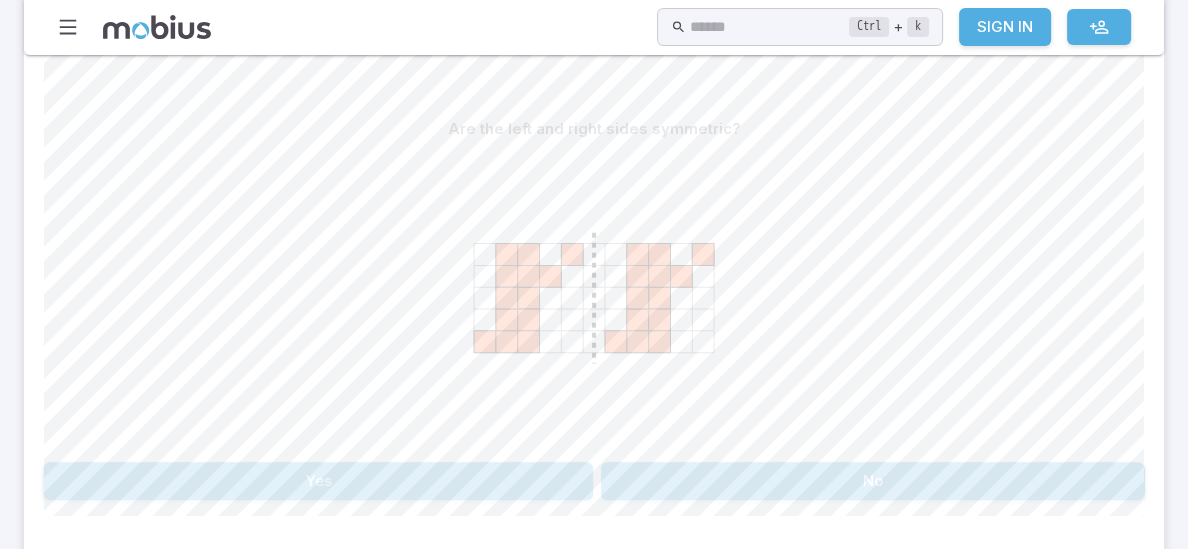 click on "No" at bounding box center (872, 481) 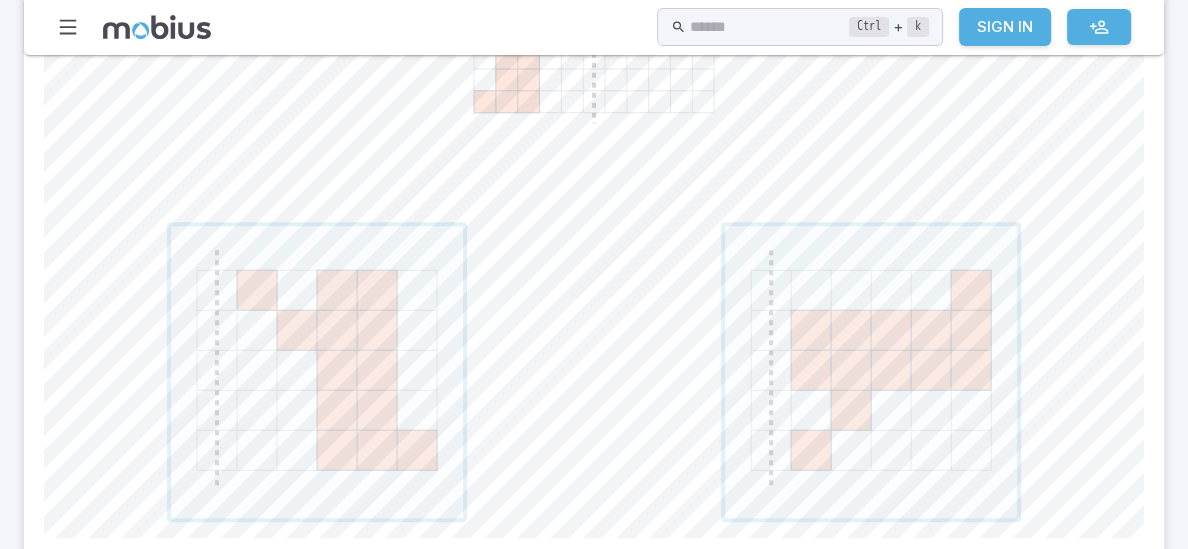 scroll, scrollTop: 760, scrollLeft: 0, axis: vertical 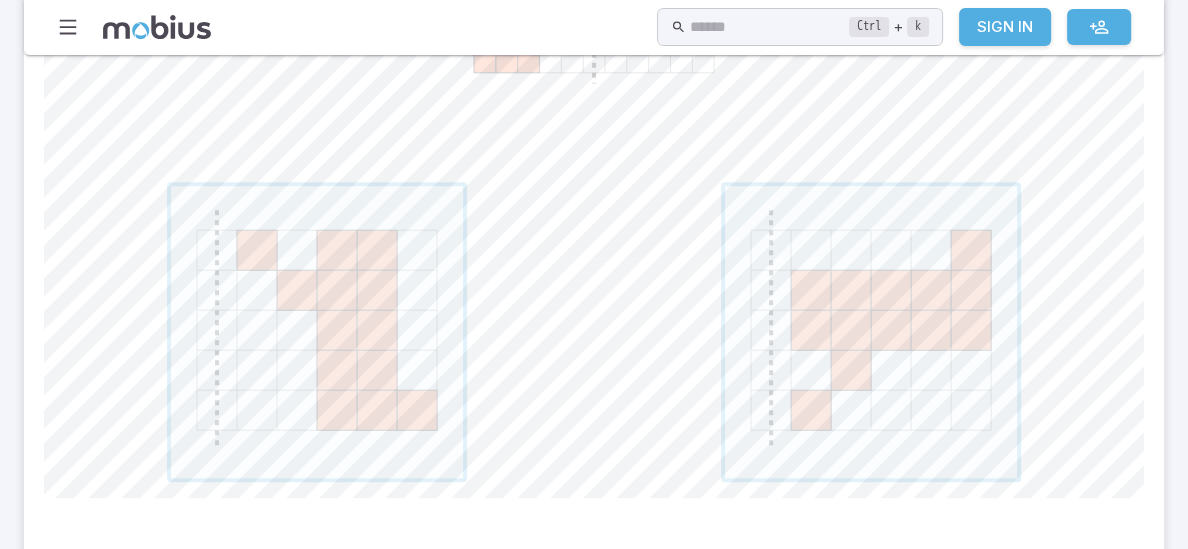 click at bounding box center (594, 332) 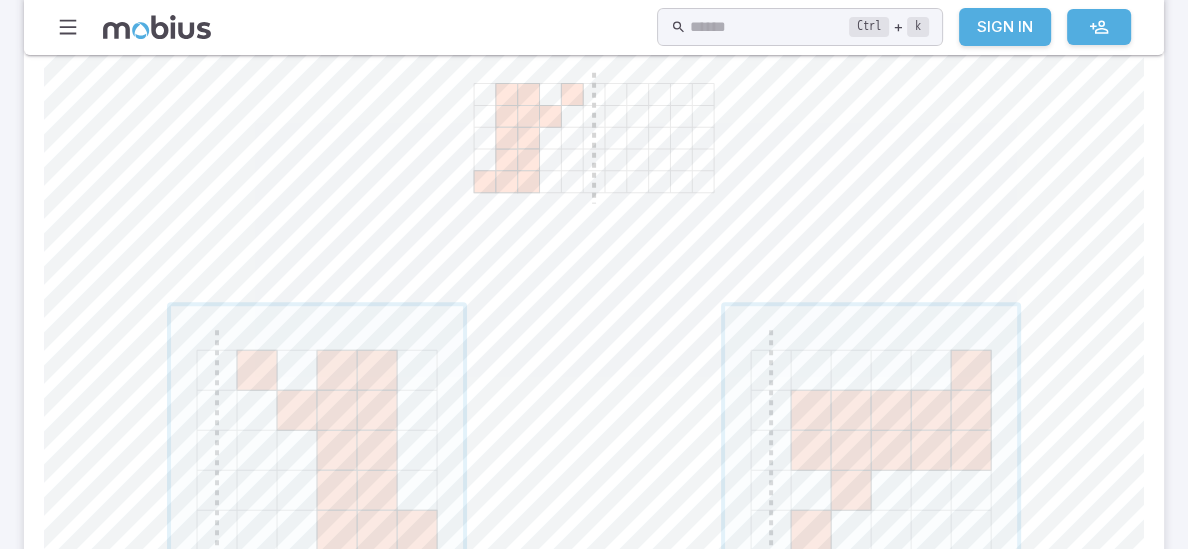 scroll, scrollTop: 600, scrollLeft: 0, axis: vertical 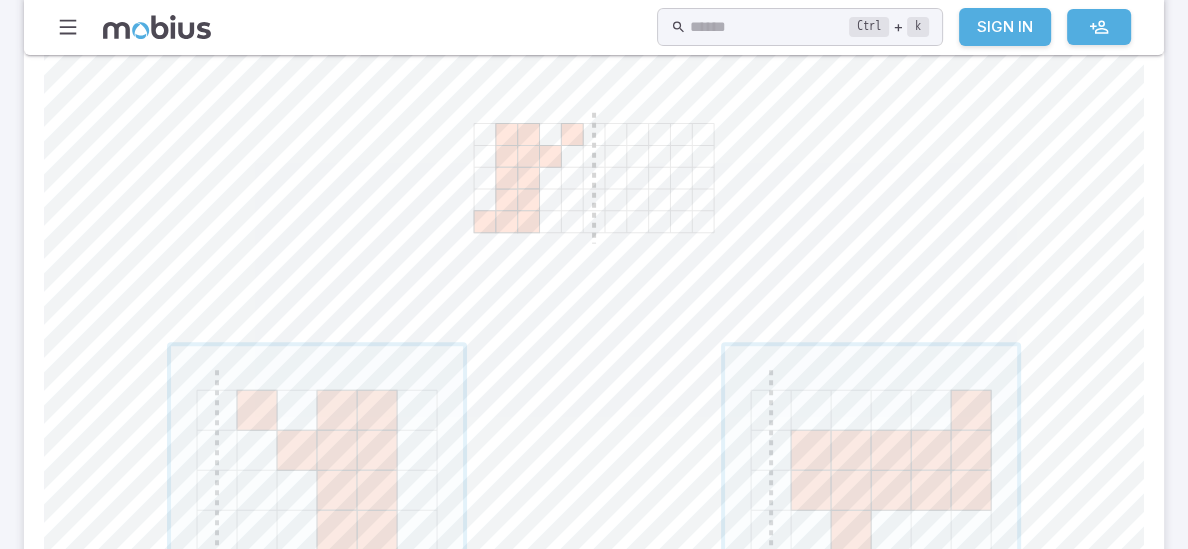 click 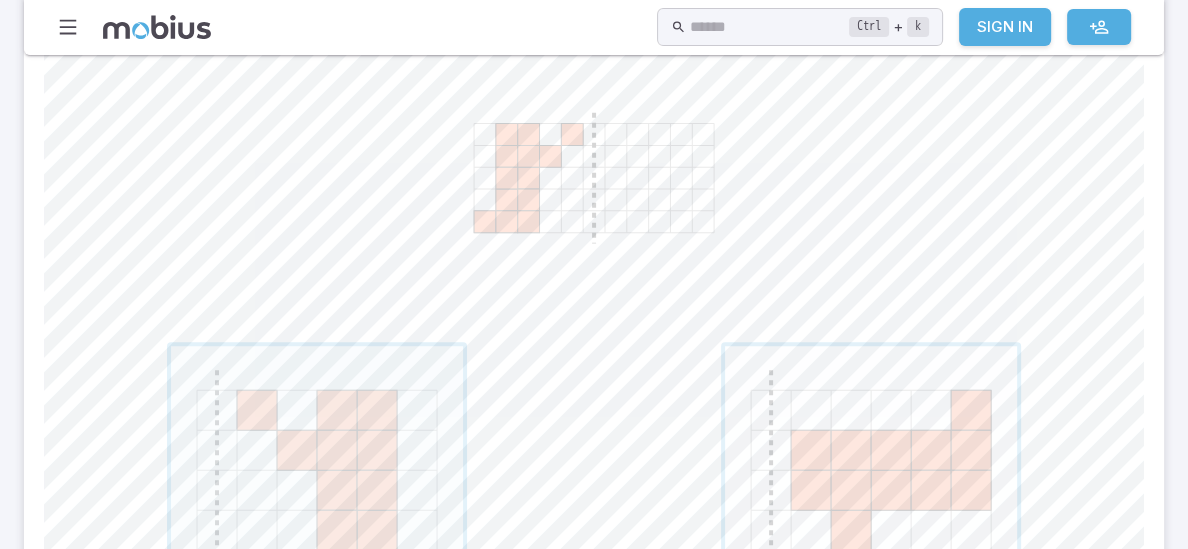 click at bounding box center [871, 492] 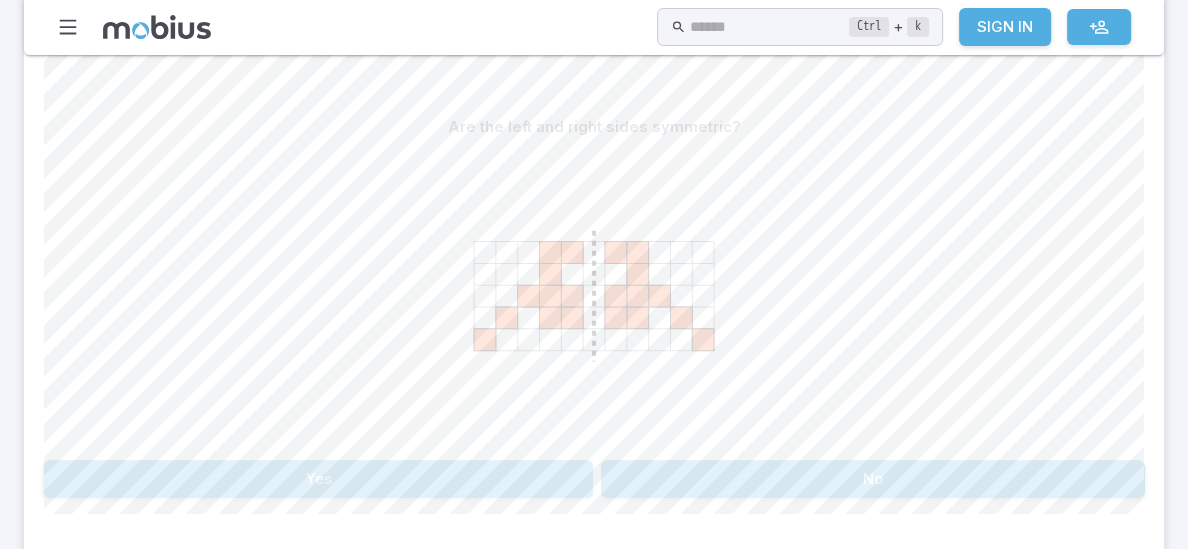 scroll, scrollTop: 480, scrollLeft: 0, axis: vertical 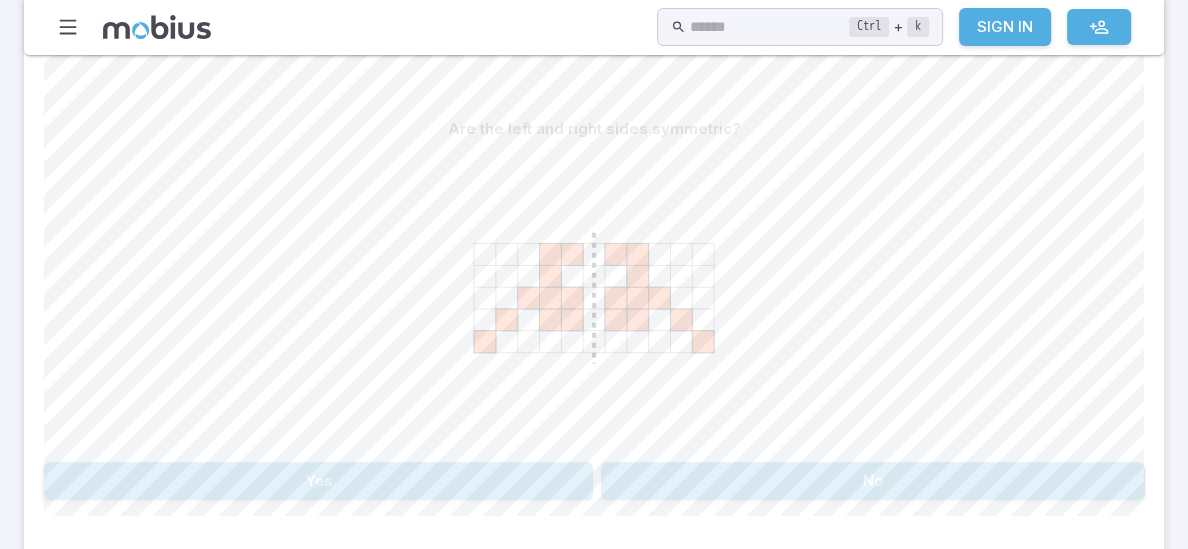 click on "Yes" at bounding box center (318, 481) 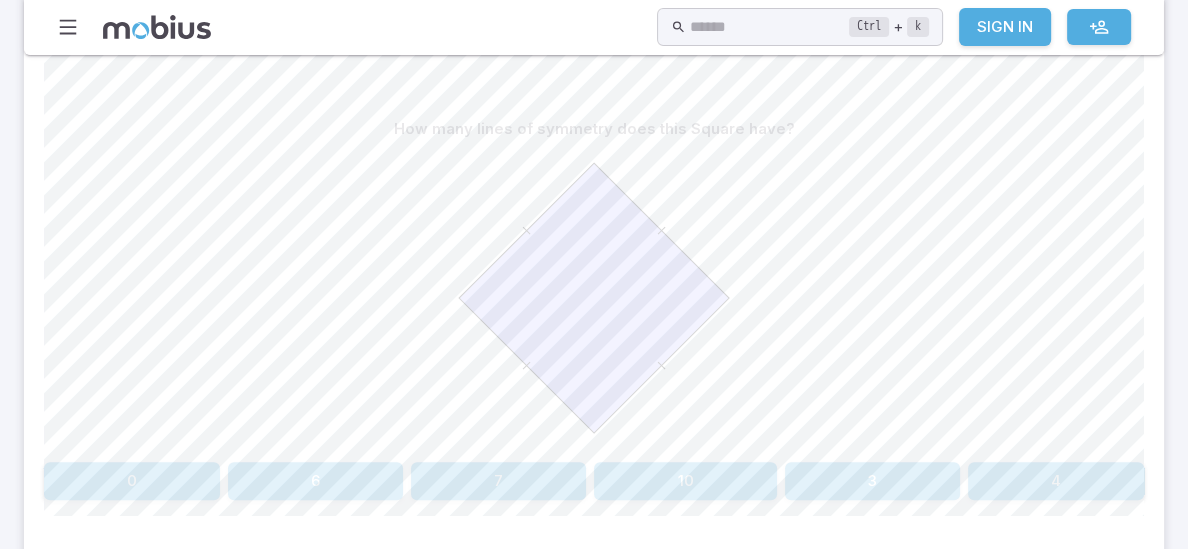 scroll, scrollTop: 520, scrollLeft: 0, axis: vertical 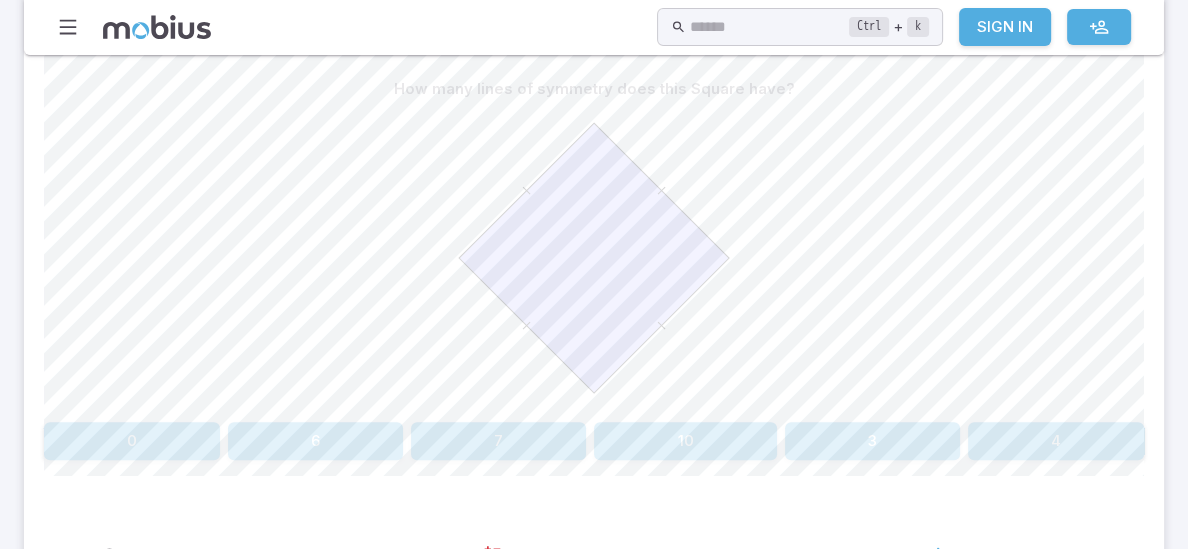 click on "4" at bounding box center (1056, 441) 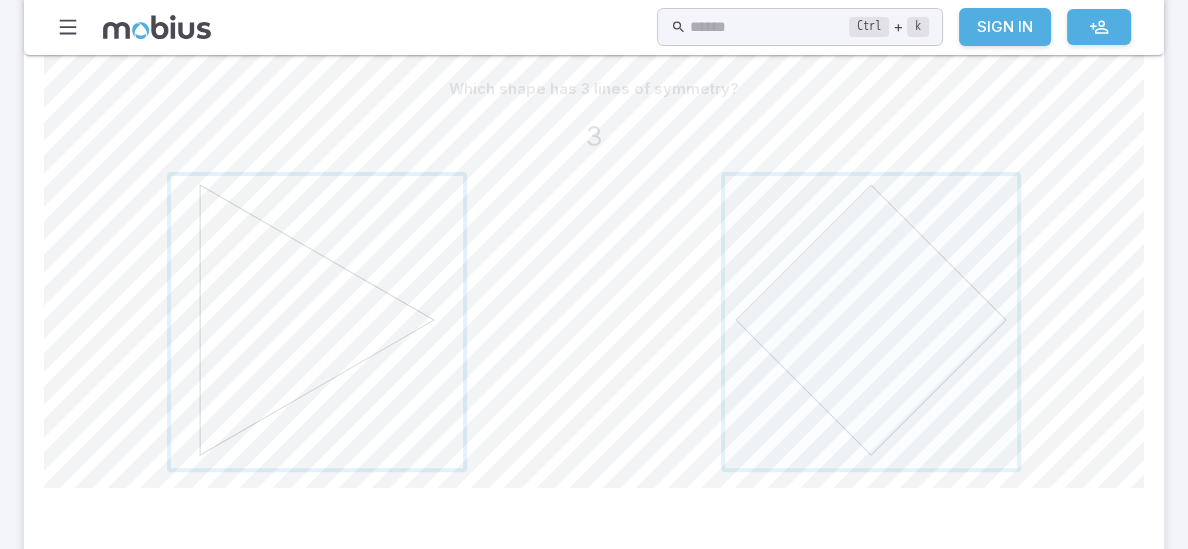 click at bounding box center [317, 322] 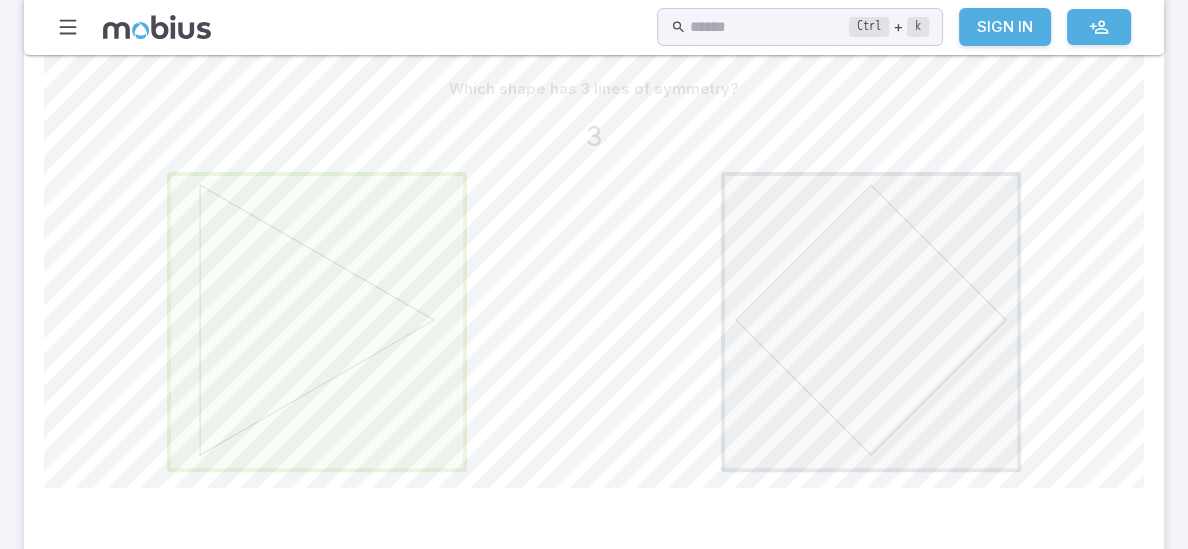 click at bounding box center [317, 322] 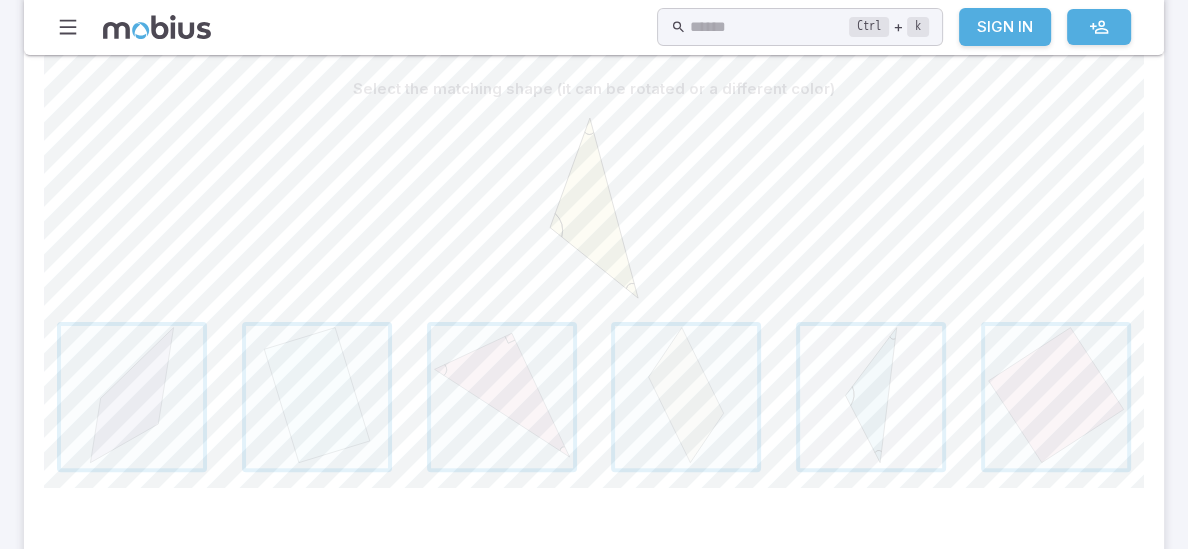 click at bounding box center [871, 397] 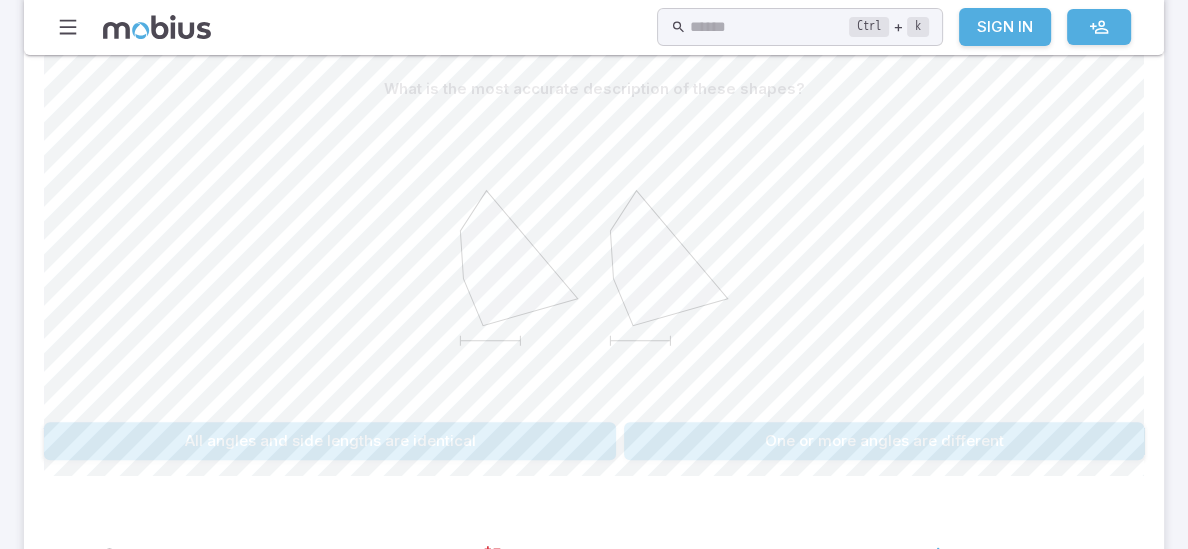 click on "One or more angles are different" at bounding box center [884, 441] 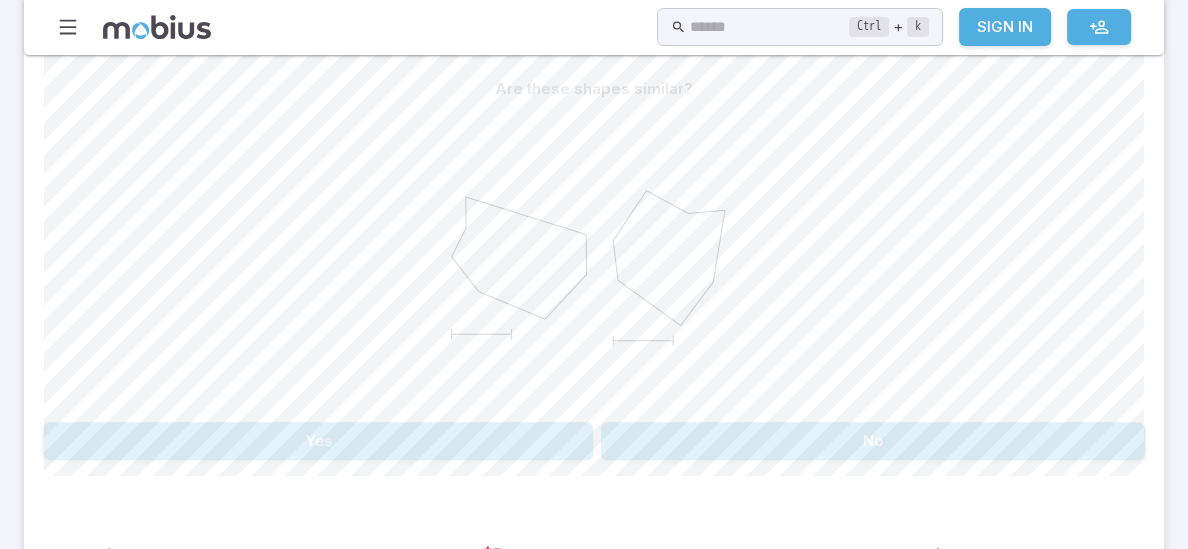click on "Yes" at bounding box center (318, 441) 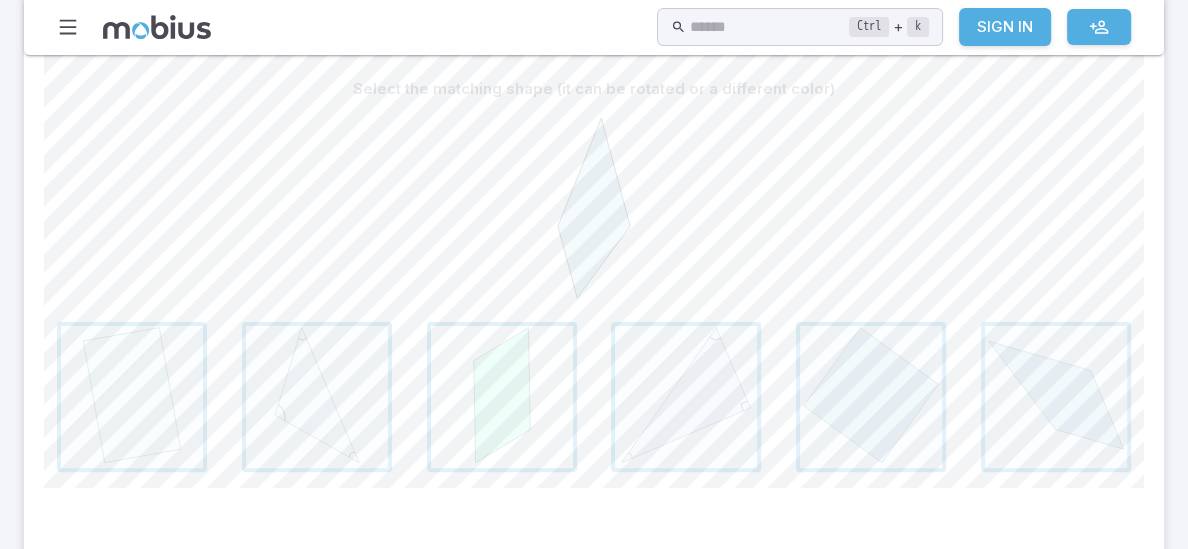 click at bounding box center (502, 397) 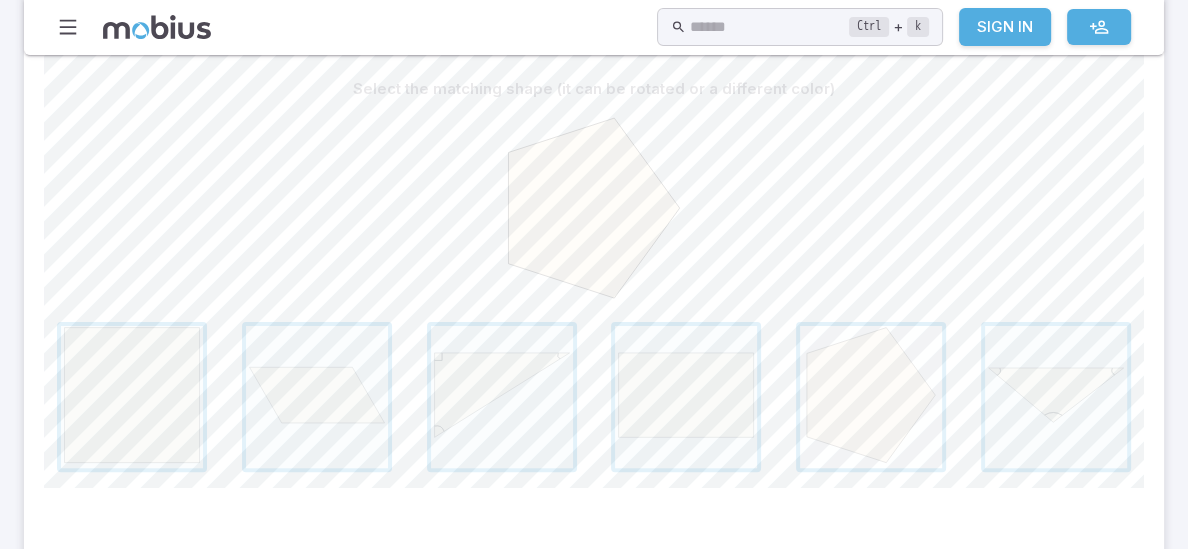 click at bounding box center (871, 397) 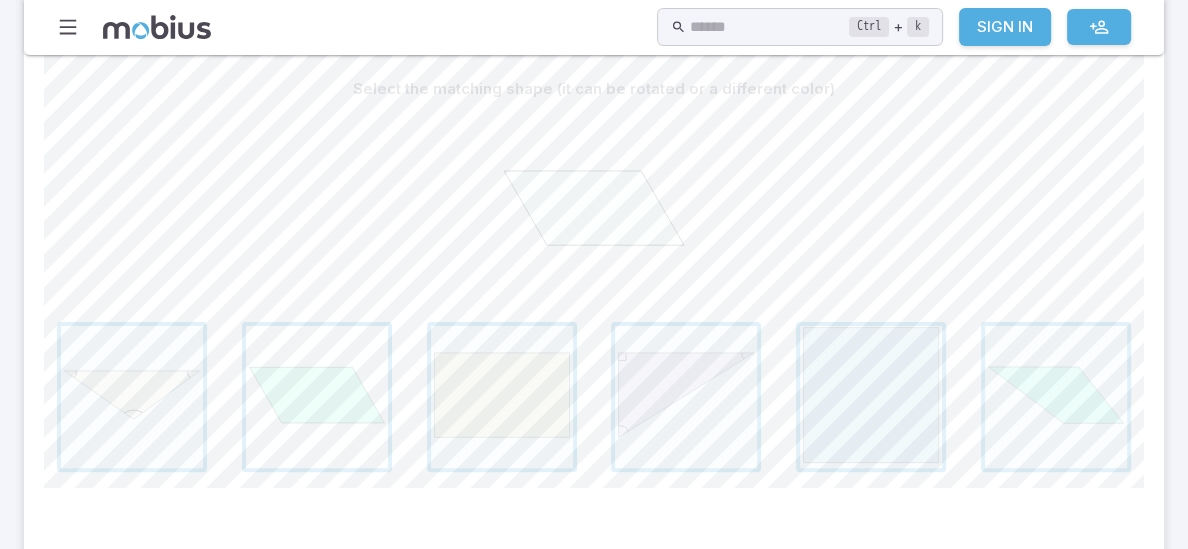 click at bounding box center (317, 397) 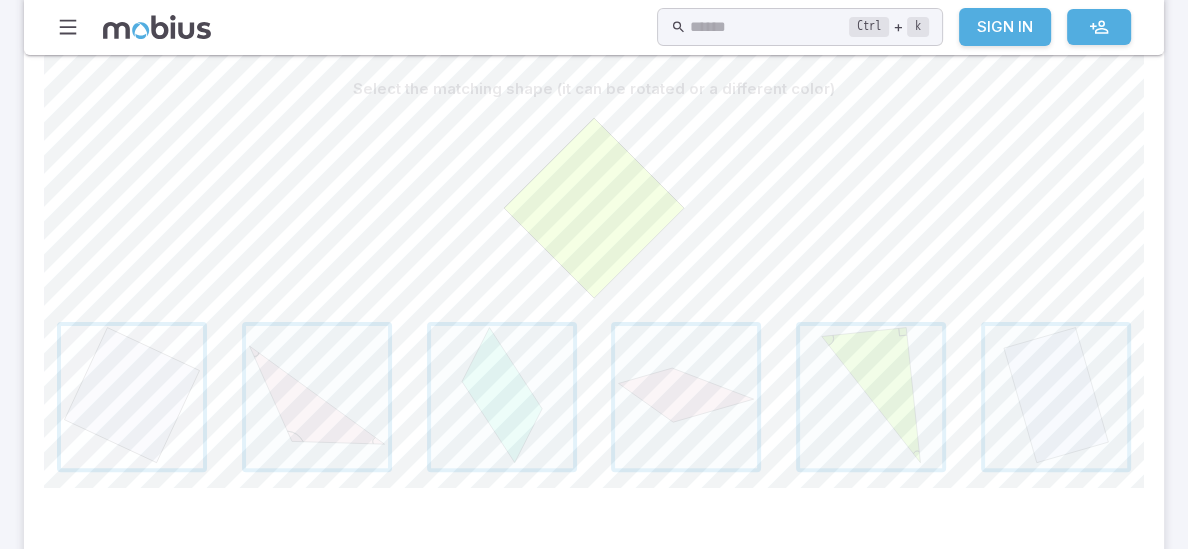 click at bounding box center (132, 397) 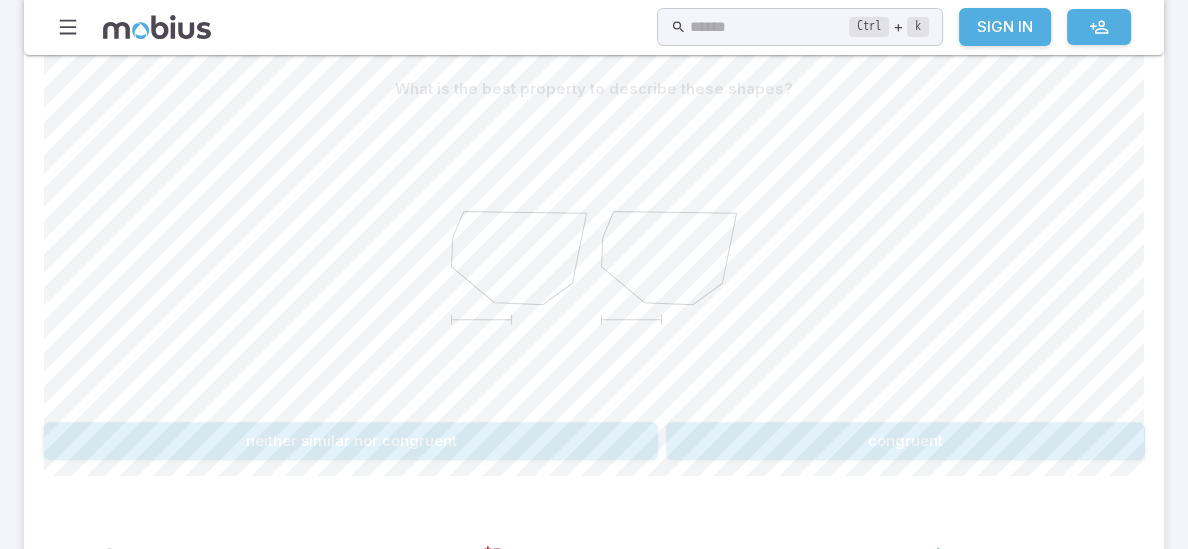 click on "congruent" at bounding box center (905, 441) 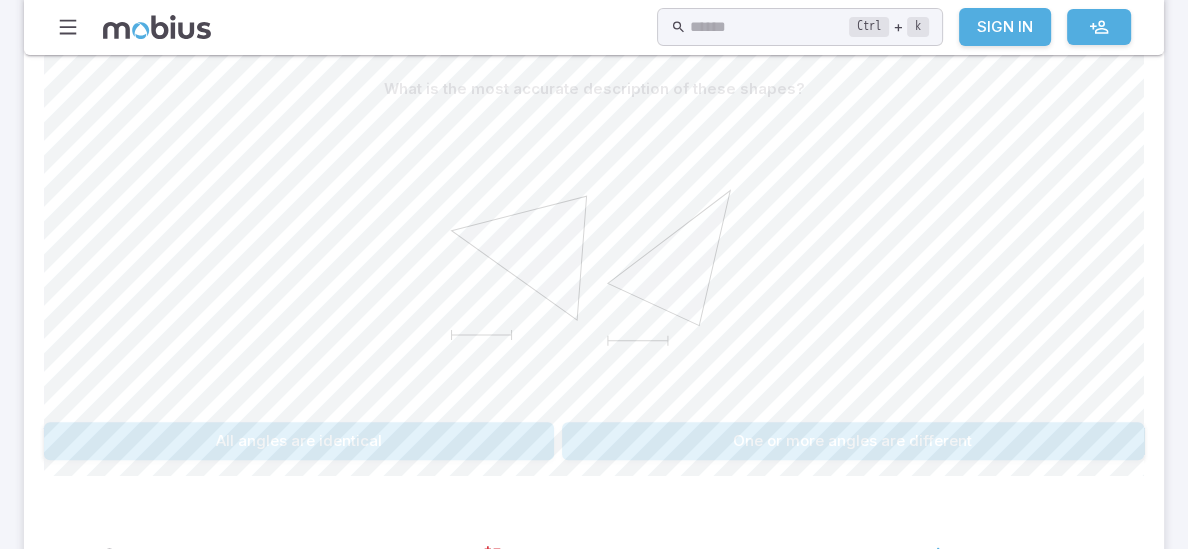 click on "One or more angles are different" at bounding box center (853, 441) 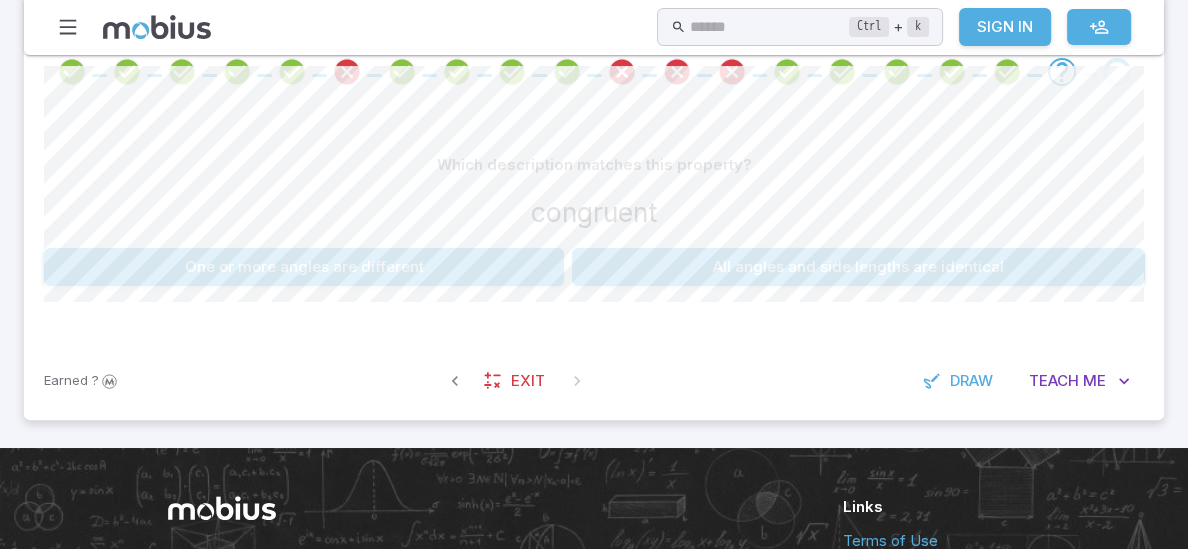 scroll, scrollTop: 440, scrollLeft: 0, axis: vertical 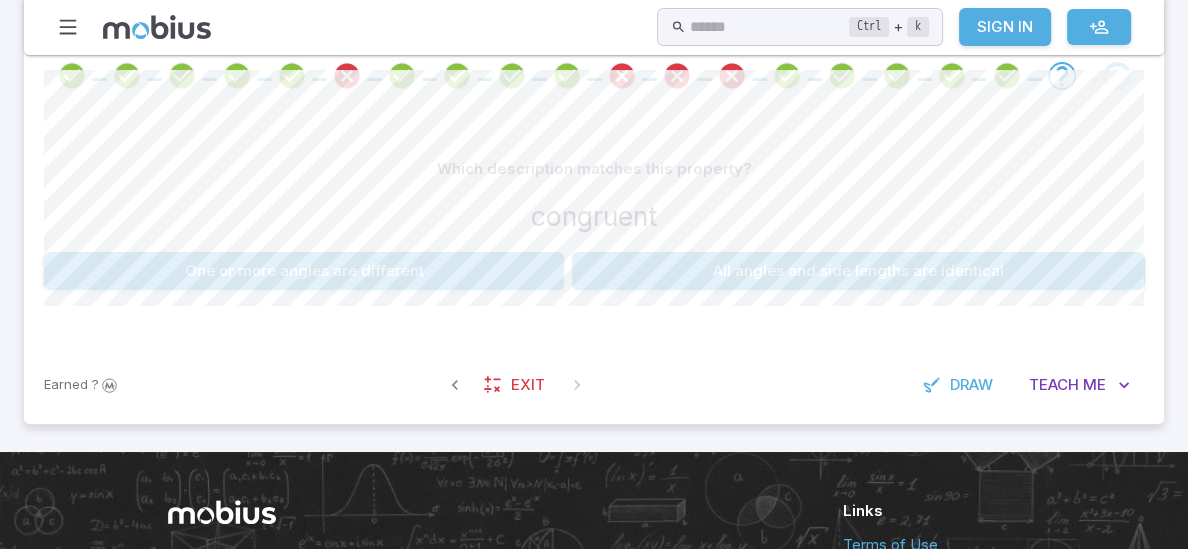 click on "All angles and side lengths are identical" at bounding box center (858, 271) 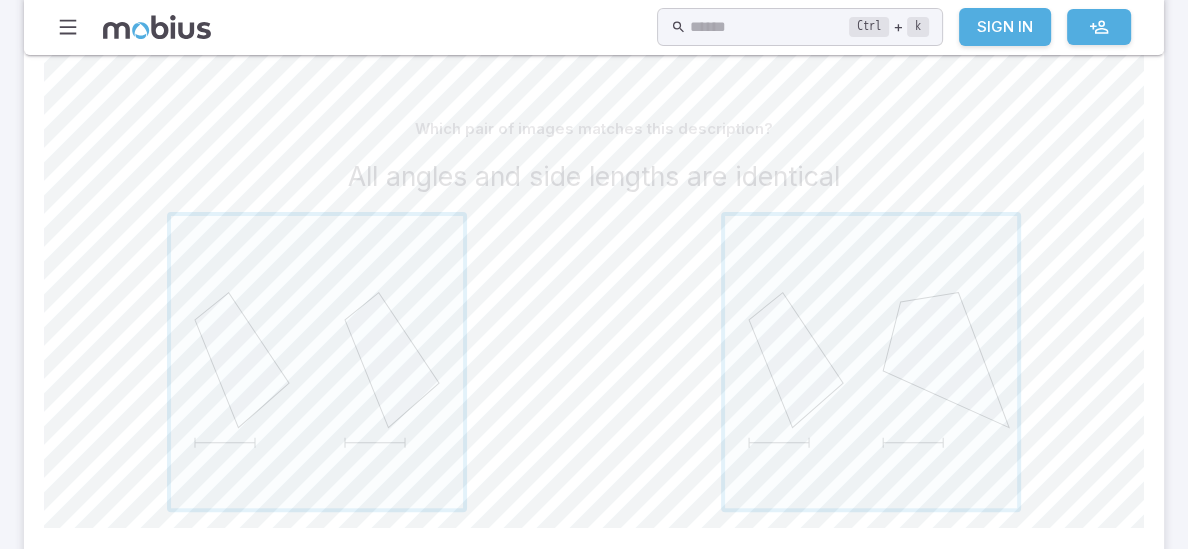 scroll, scrollTop: 520, scrollLeft: 0, axis: vertical 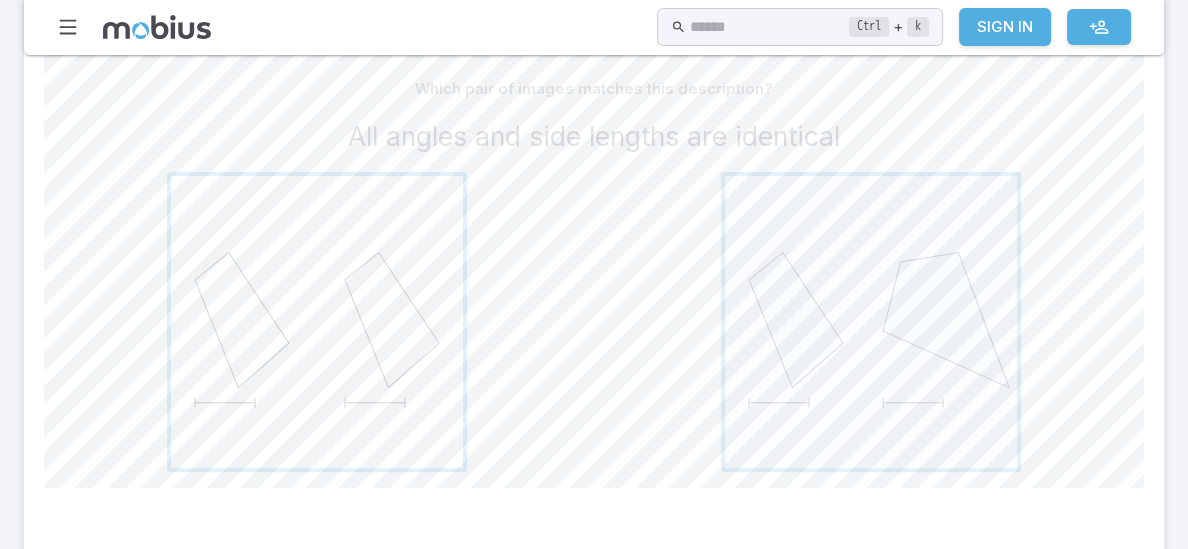 click at bounding box center (317, 322) 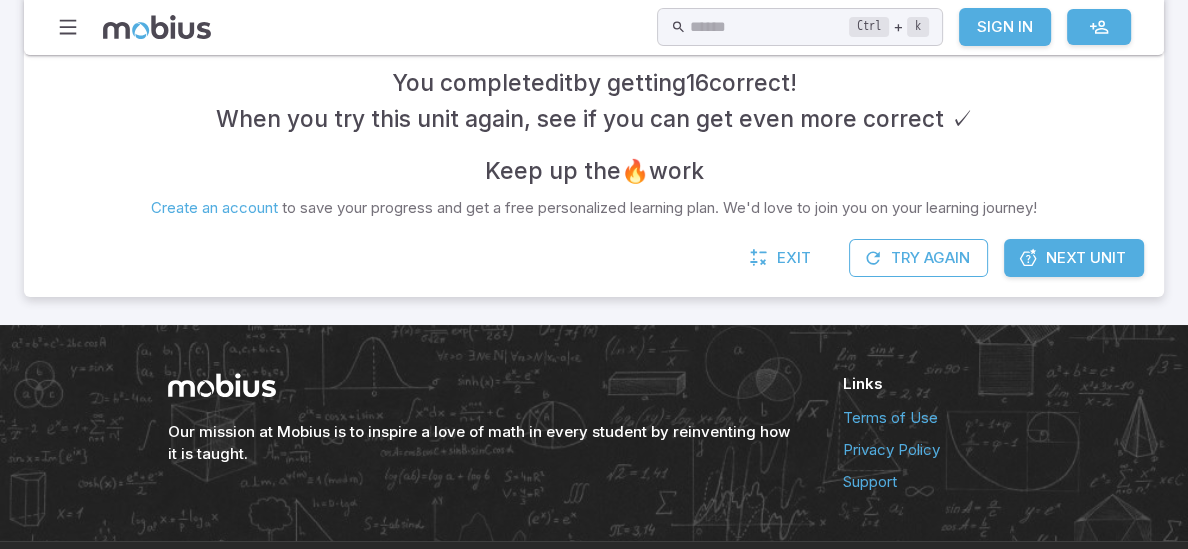 scroll, scrollTop: 440, scrollLeft: 0, axis: vertical 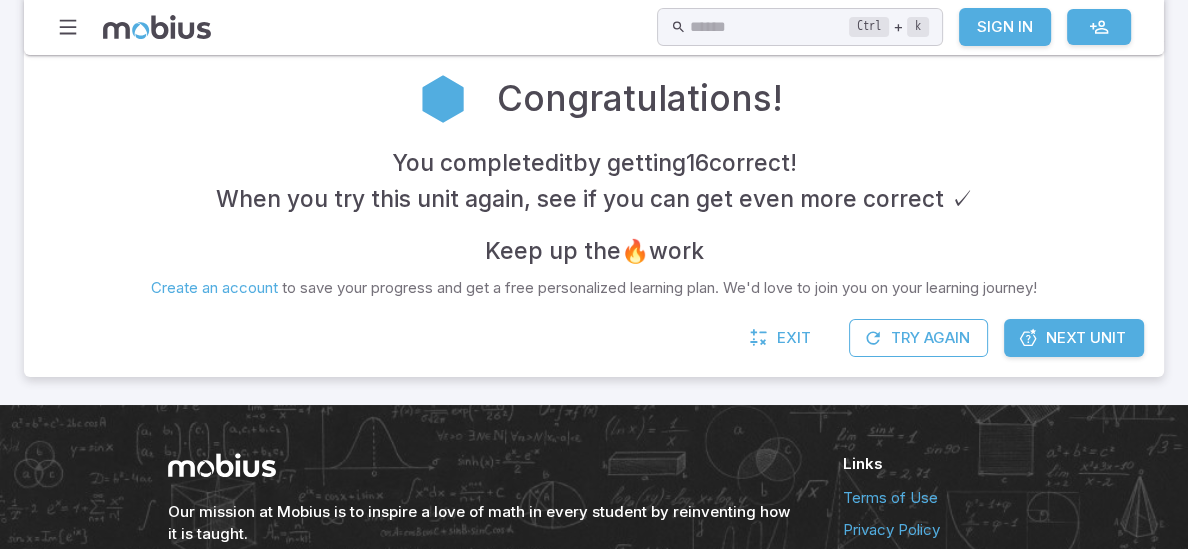 click on "Next Unit" at bounding box center [1086, 338] 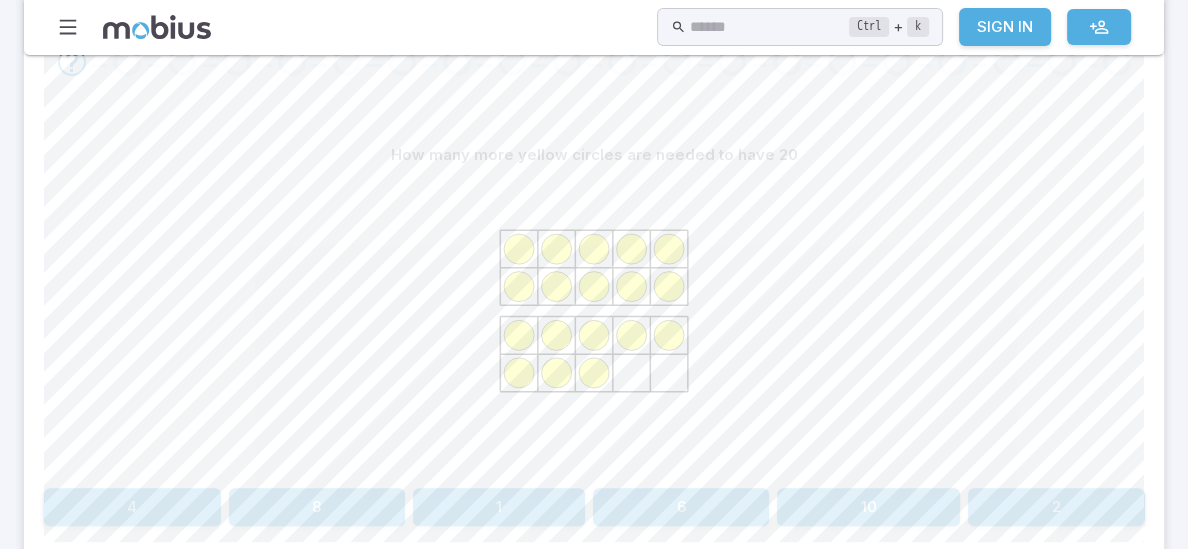 scroll, scrollTop: 520, scrollLeft: 0, axis: vertical 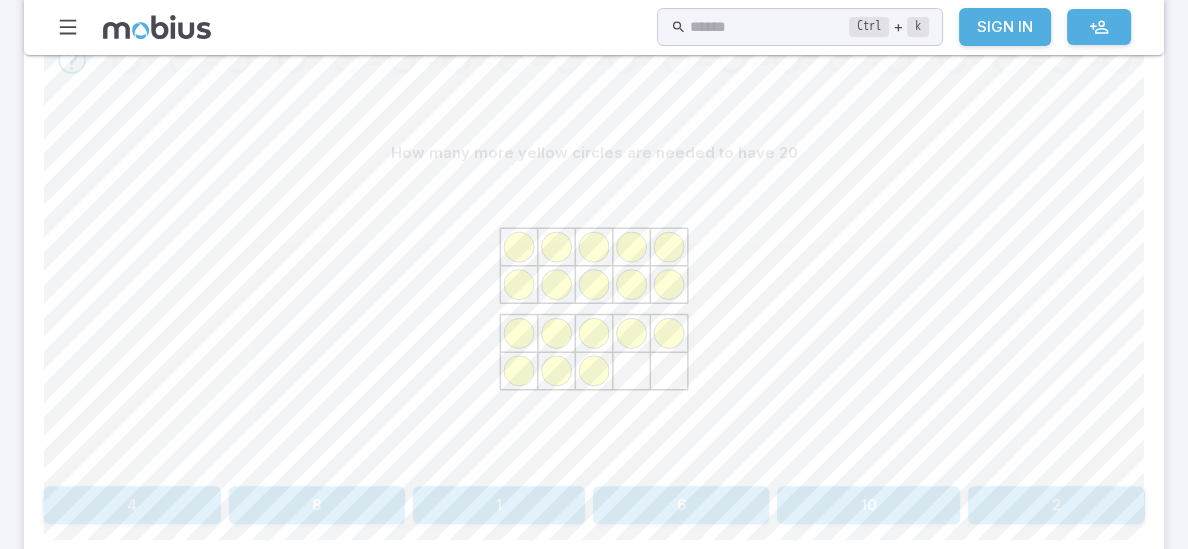 click on "2" at bounding box center (1056, 505) 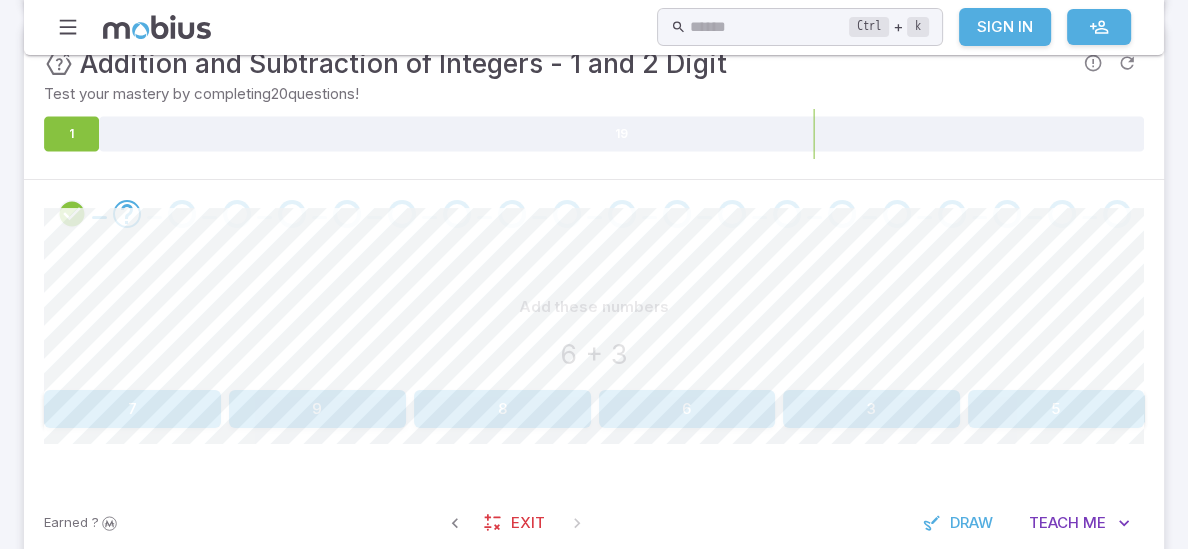 scroll, scrollTop: 360, scrollLeft: 0, axis: vertical 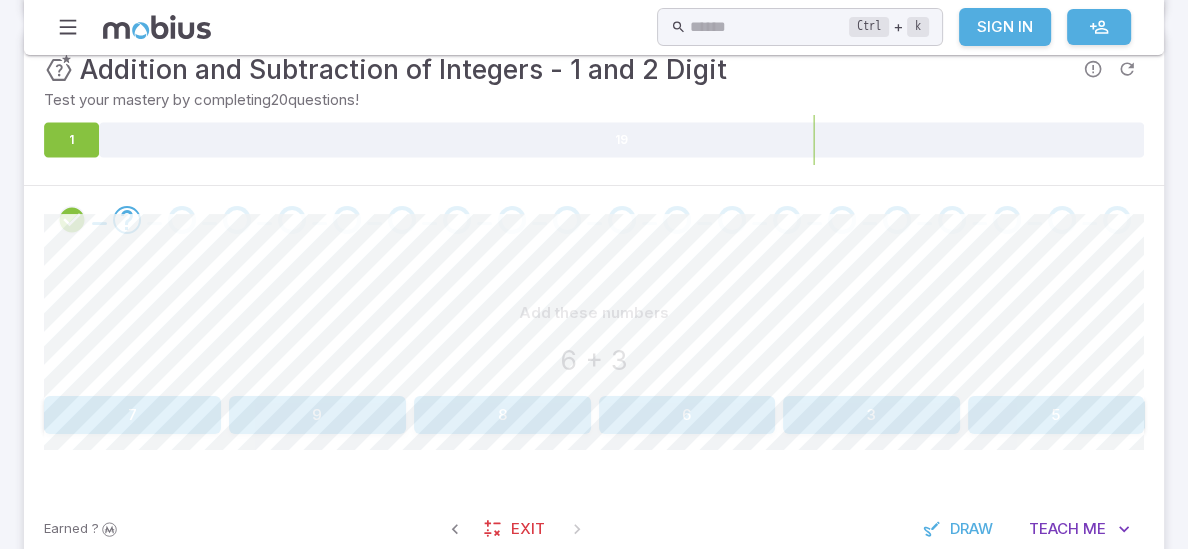 click on "9" at bounding box center [318, 415] 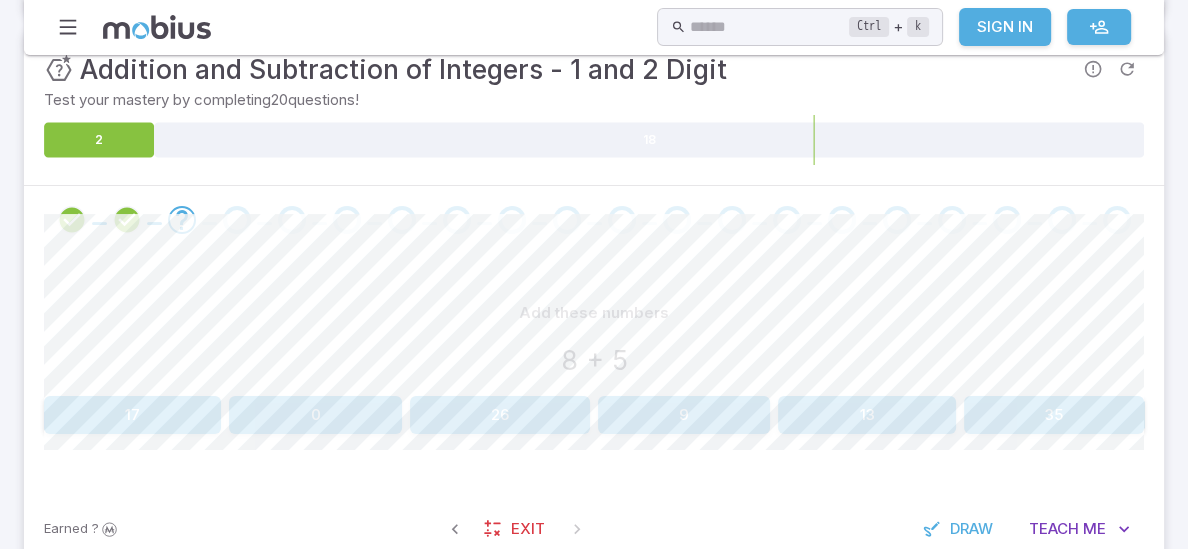 click on "13" at bounding box center (866, 415) 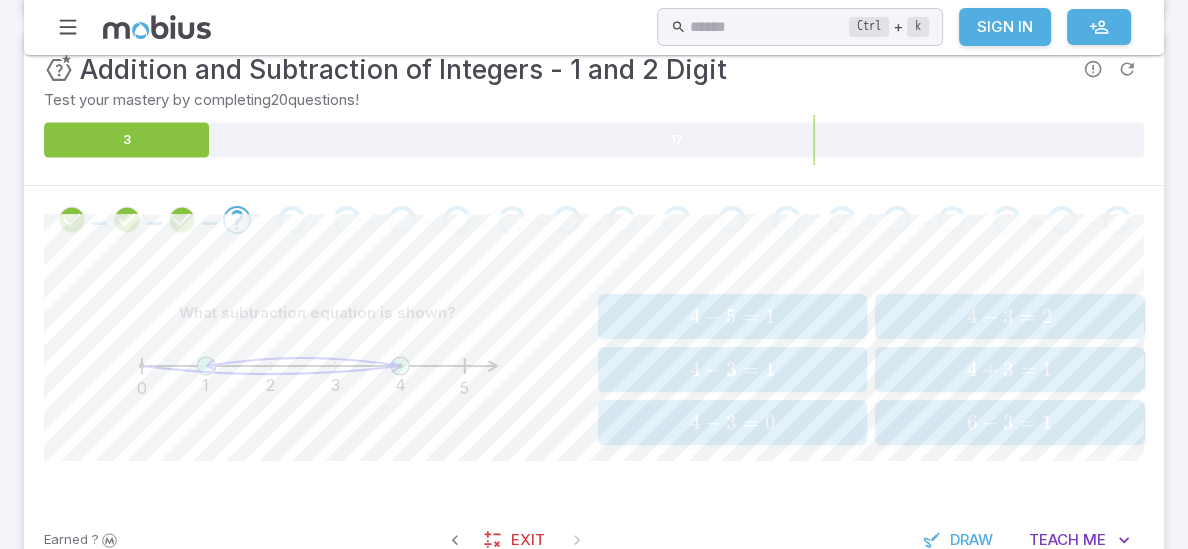 click on "4 + 3 = 1" at bounding box center (1009, 369) 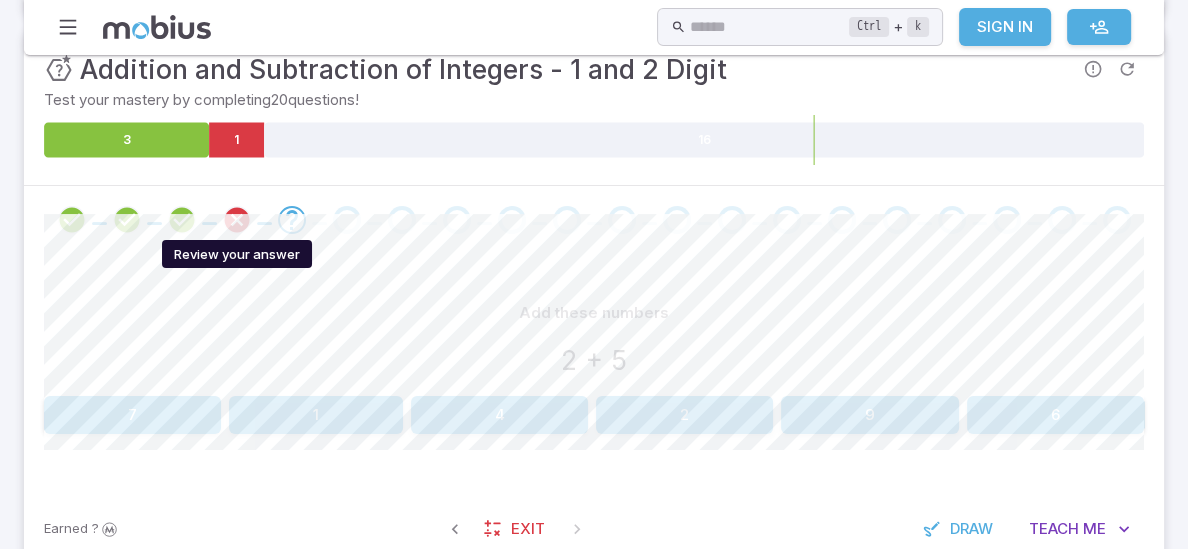 click at bounding box center (237, 220) 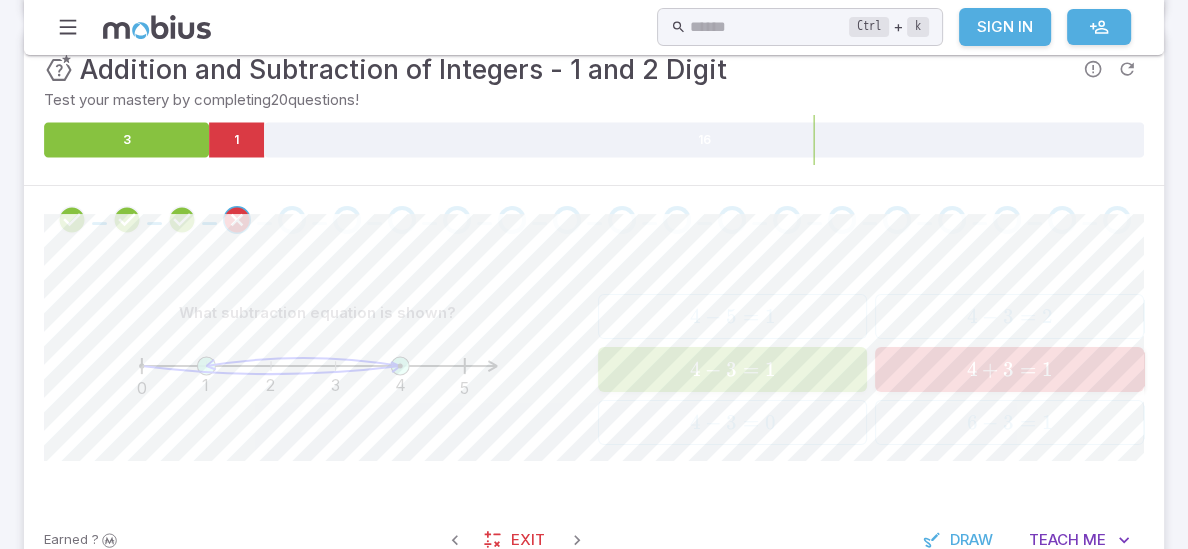 click on "3" at bounding box center (731, 369) 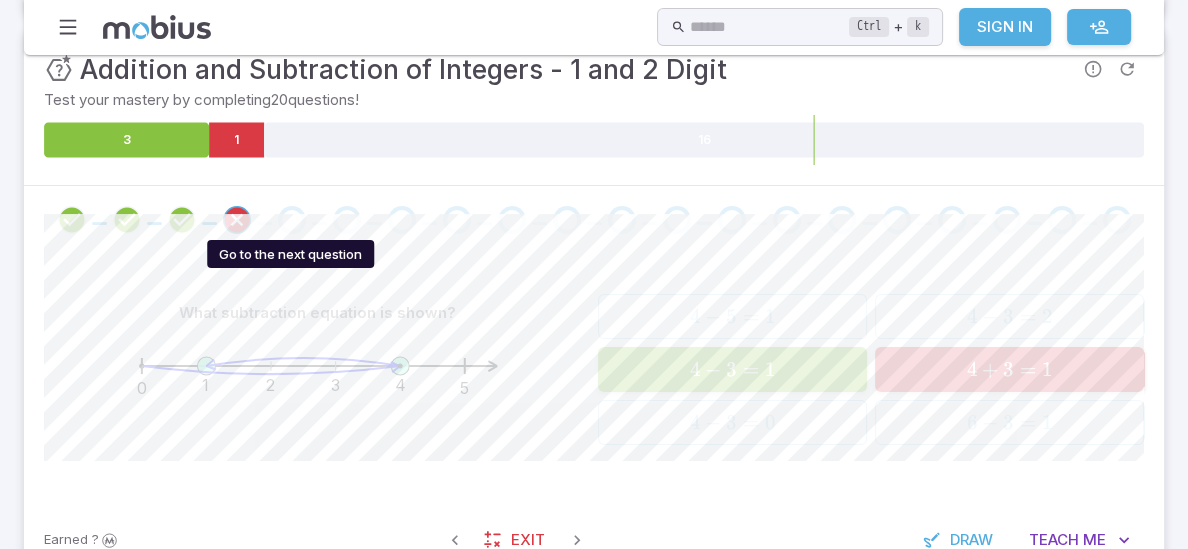 click at bounding box center [292, 220] 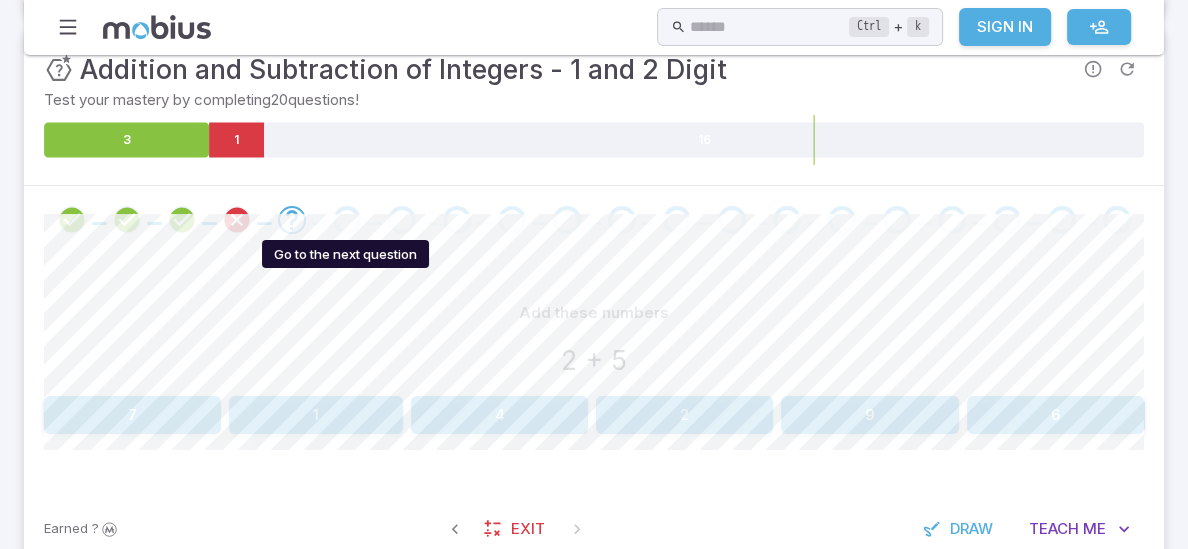 click at bounding box center [347, 220] 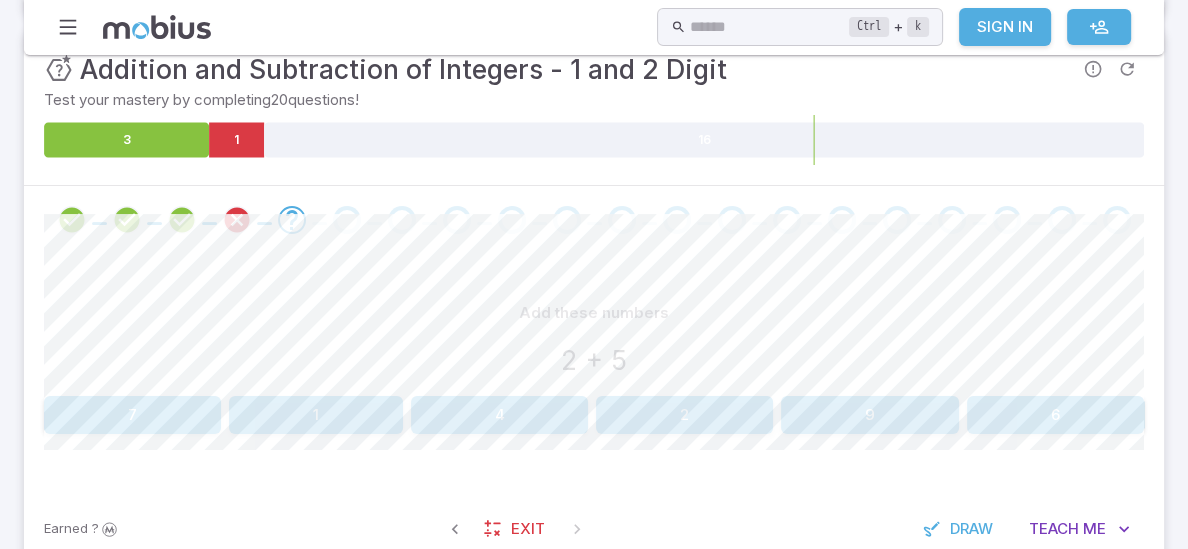 click on "7" at bounding box center [132, 415] 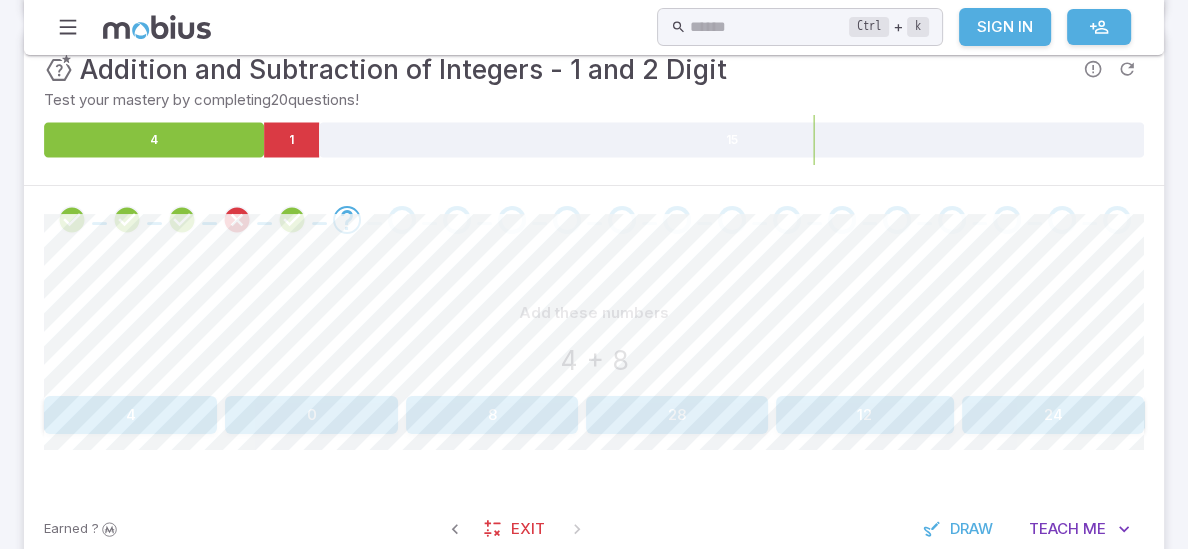 click on "12" at bounding box center (865, 415) 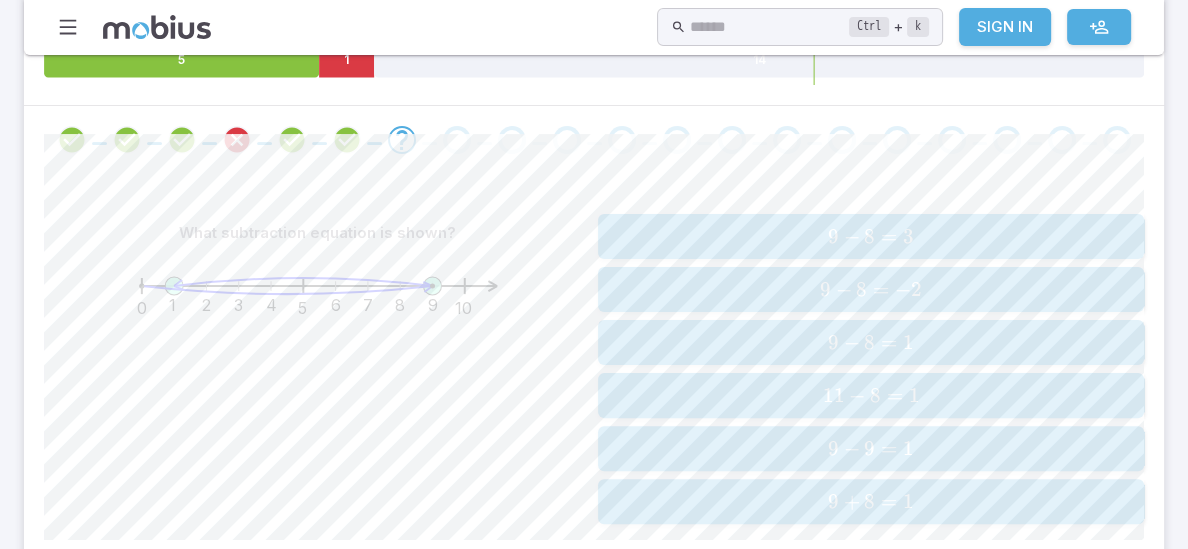 scroll, scrollTop: 480, scrollLeft: 0, axis: vertical 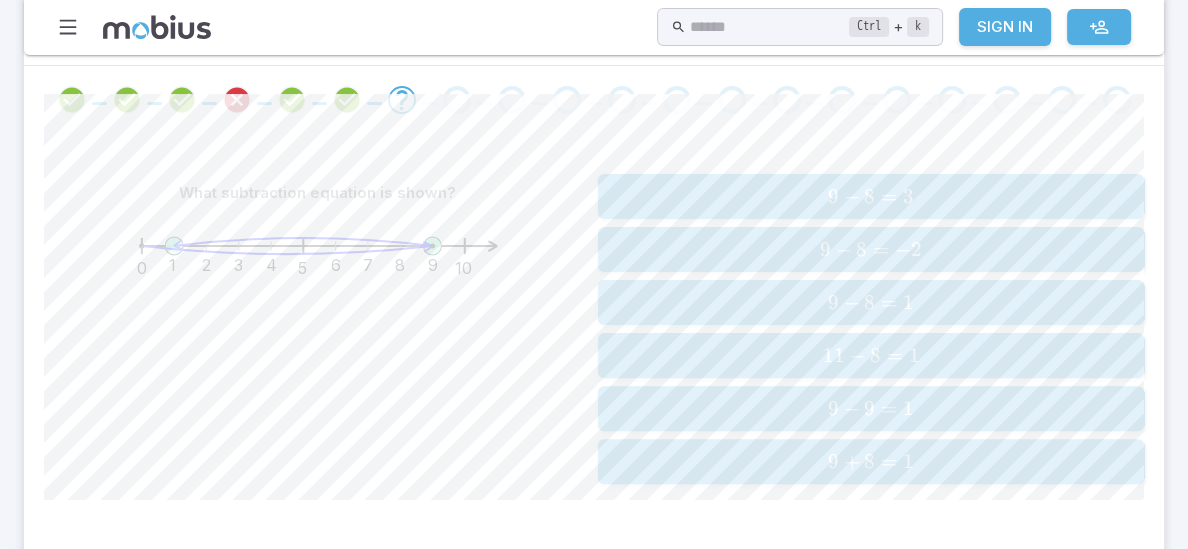 click on "1" at bounding box center (908, 302) 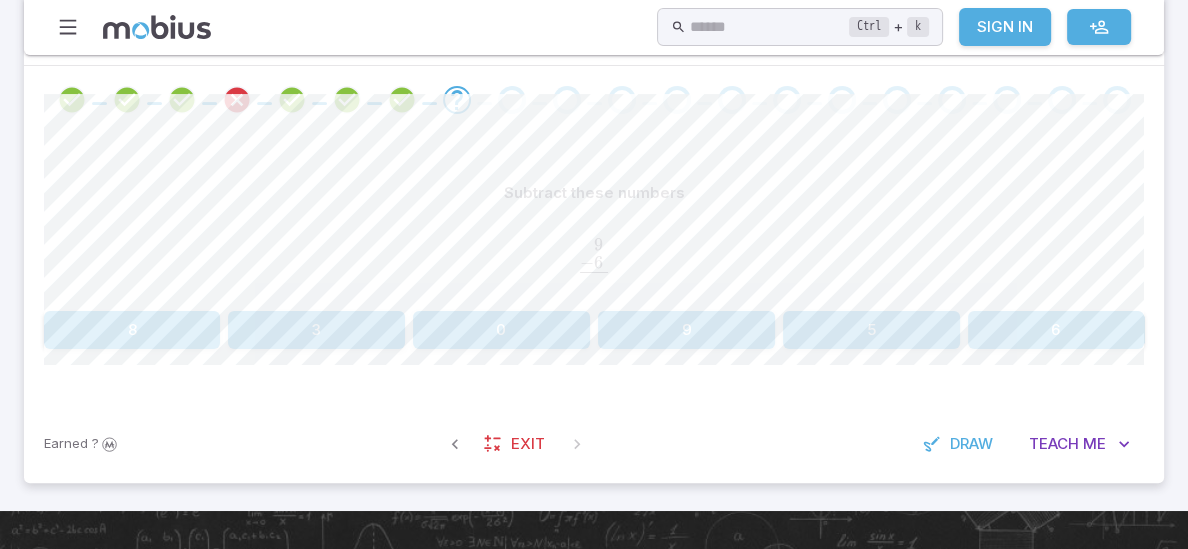 click on "3" at bounding box center (316, 330) 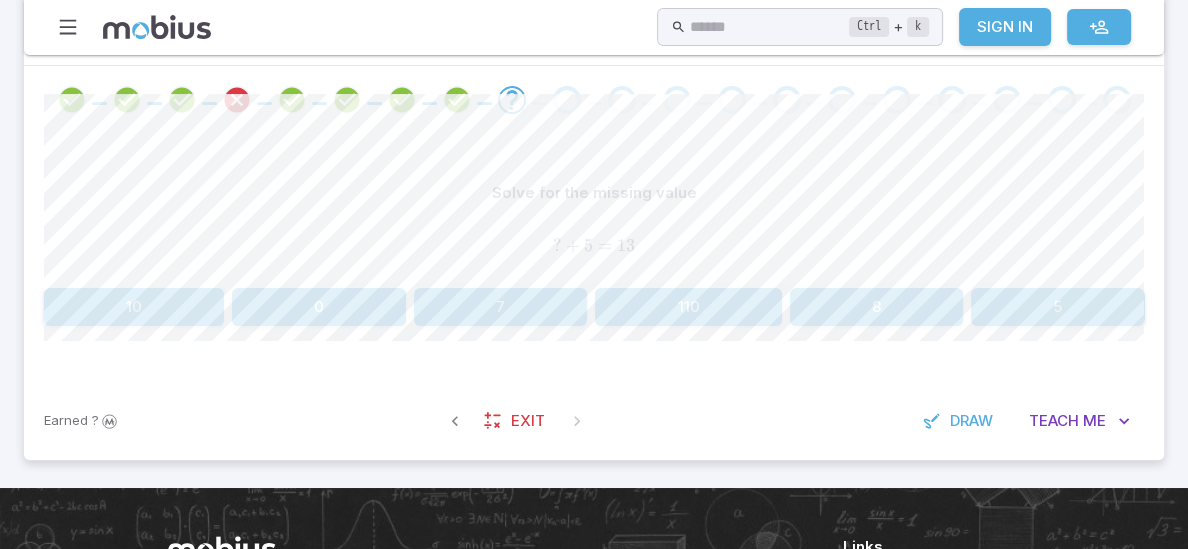 click on "7" at bounding box center (500, 307) 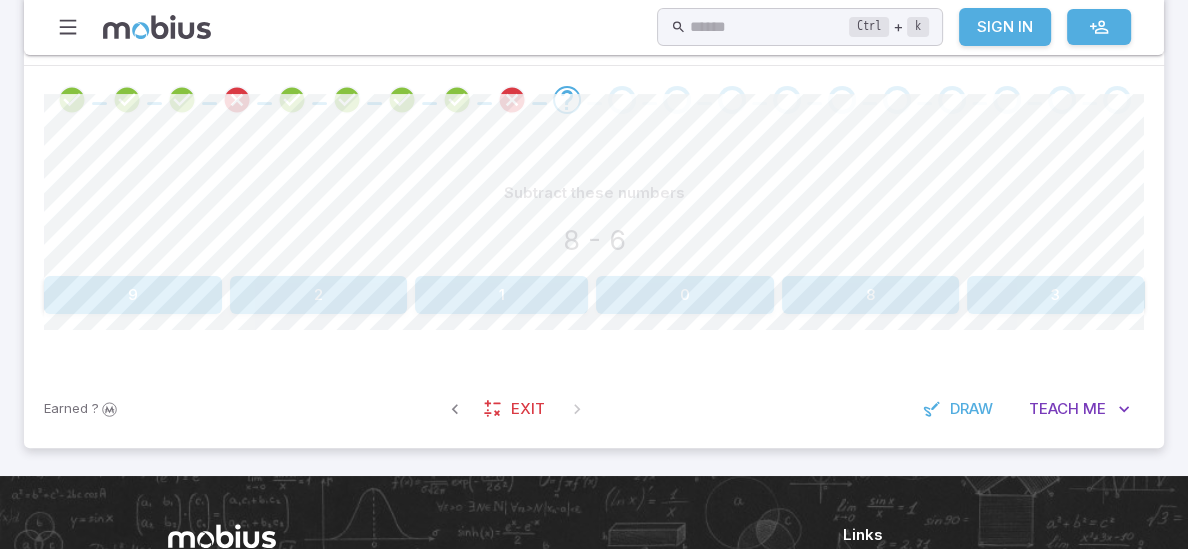 click on "8 - 6" at bounding box center [594, 240] 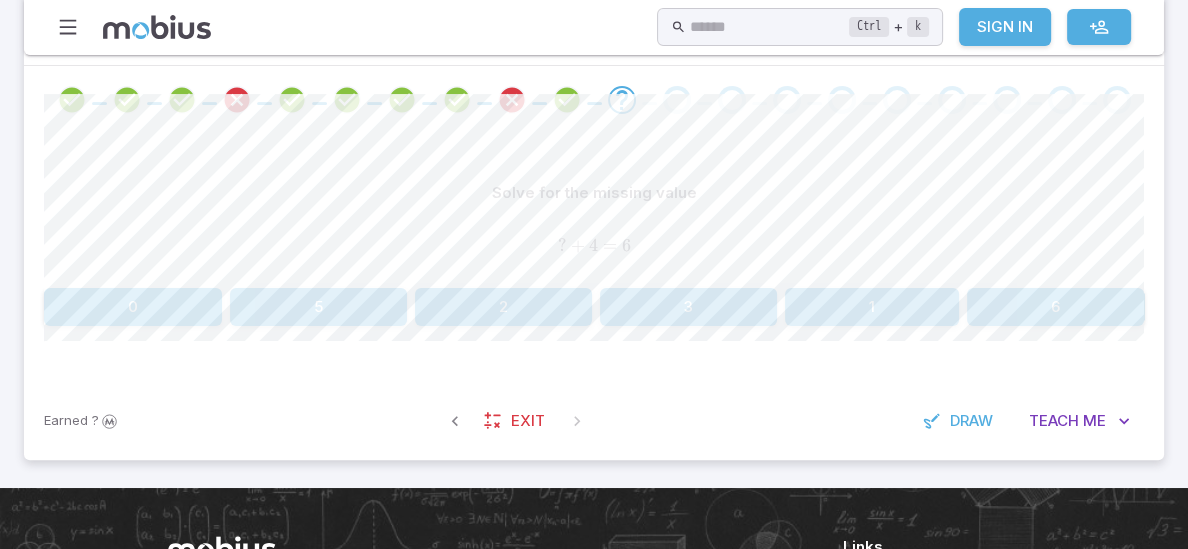 click on "2" at bounding box center (503, 307) 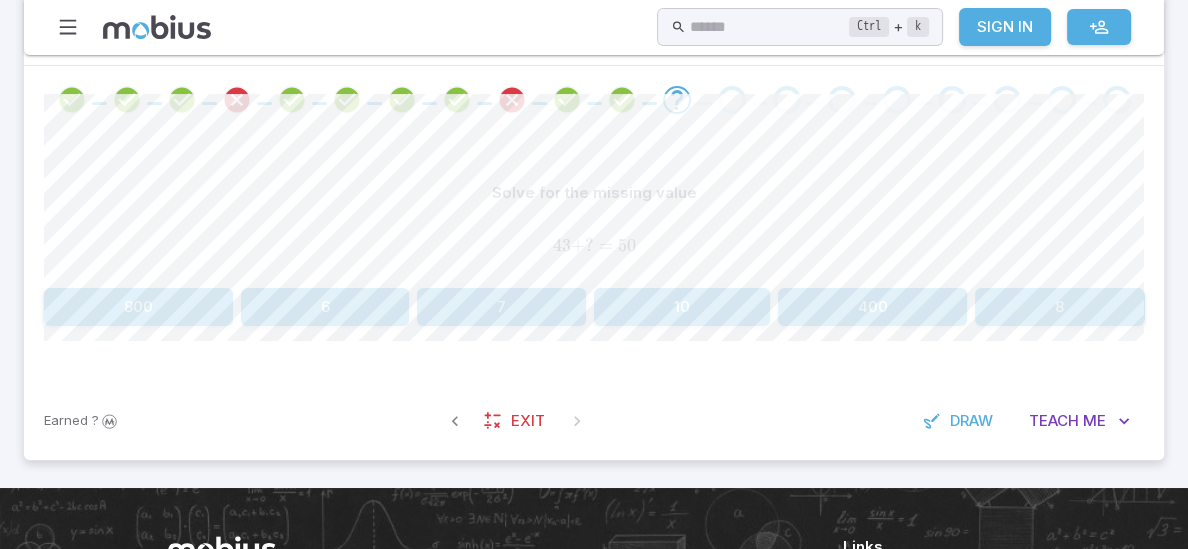 click on "7" at bounding box center (501, 307) 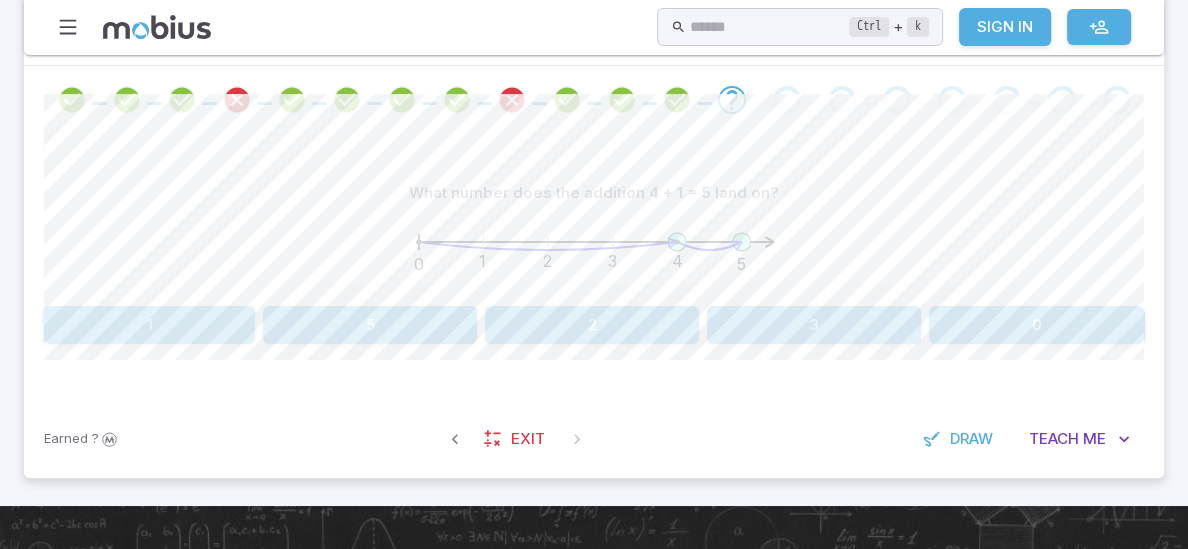 click on "5" at bounding box center [370, 325] 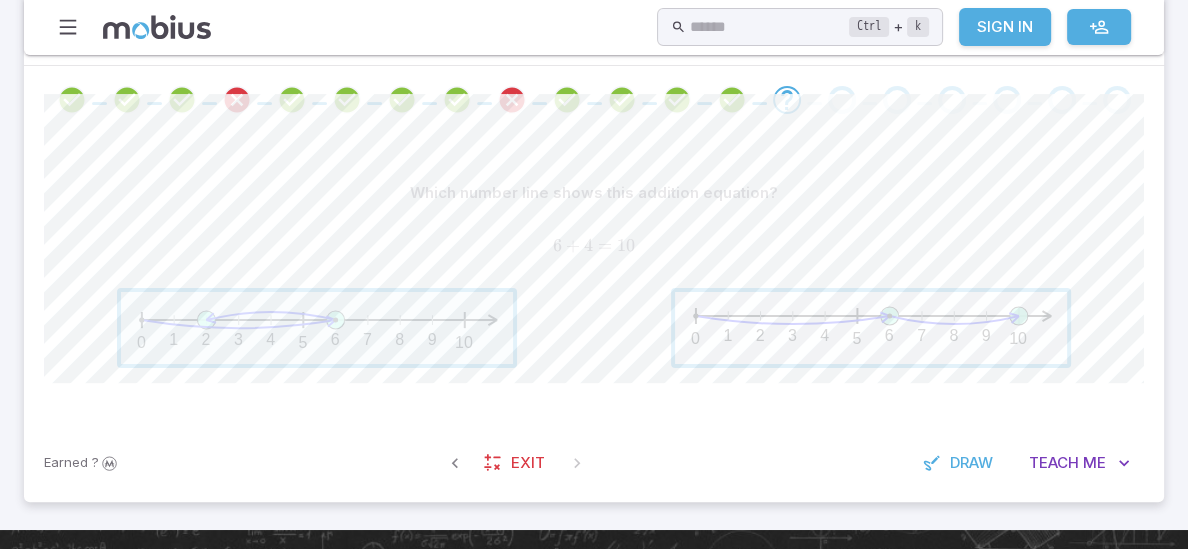 click at bounding box center [871, 328] 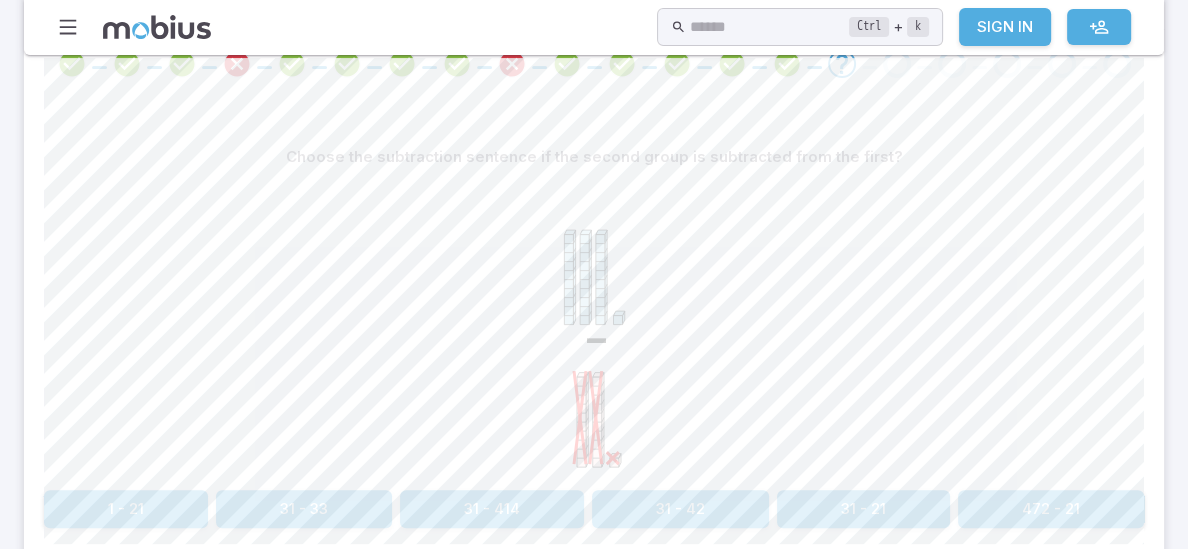scroll, scrollTop: 520, scrollLeft: 0, axis: vertical 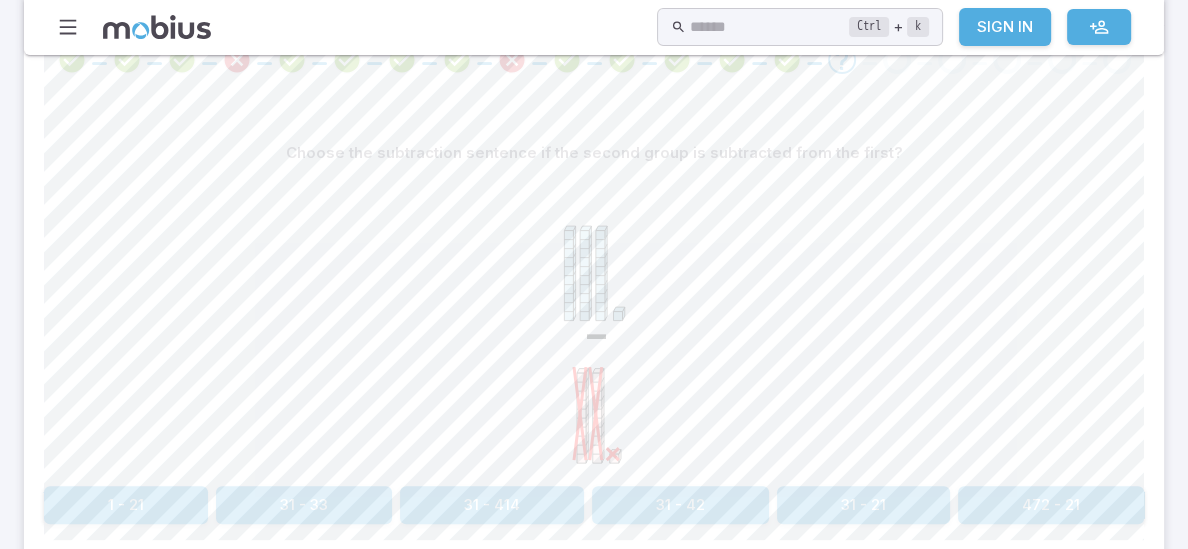 click on "31 - 21" at bounding box center (863, 505) 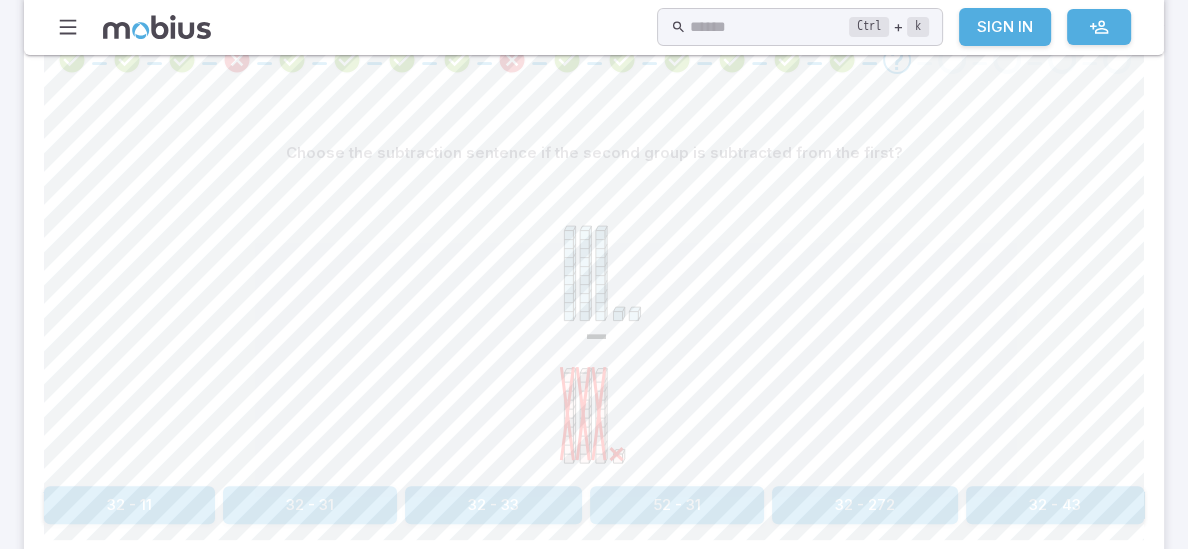 click on "32 - 31" at bounding box center (310, 505) 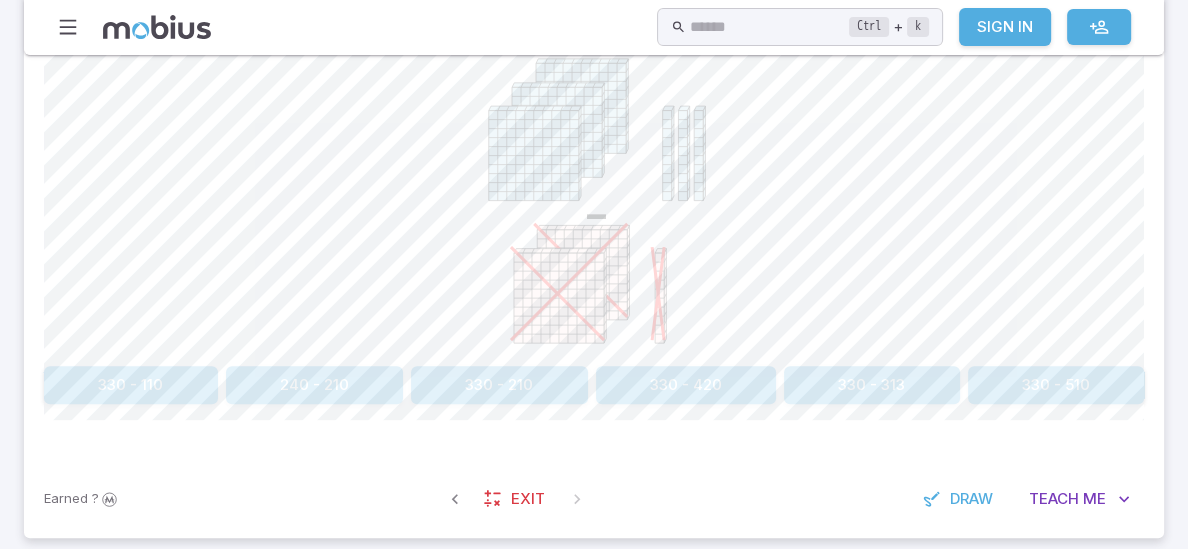 scroll, scrollTop: 600, scrollLeft: 0, axis: vertical 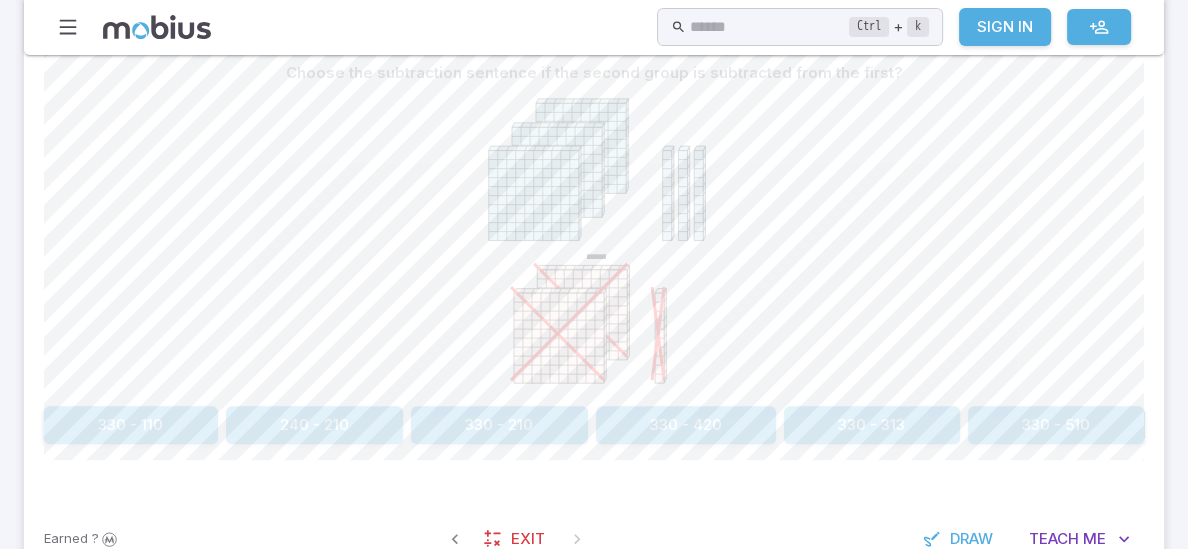 click on "330 - 110" at bounding box center [131, 425] 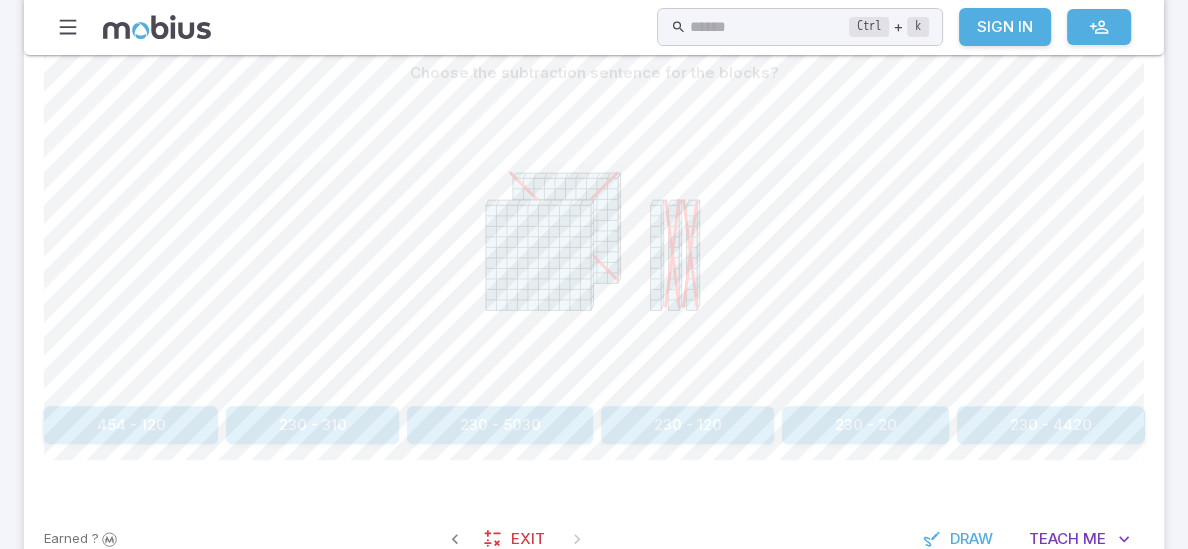 click on "230 - 120" at bounding box center (687, 425) 